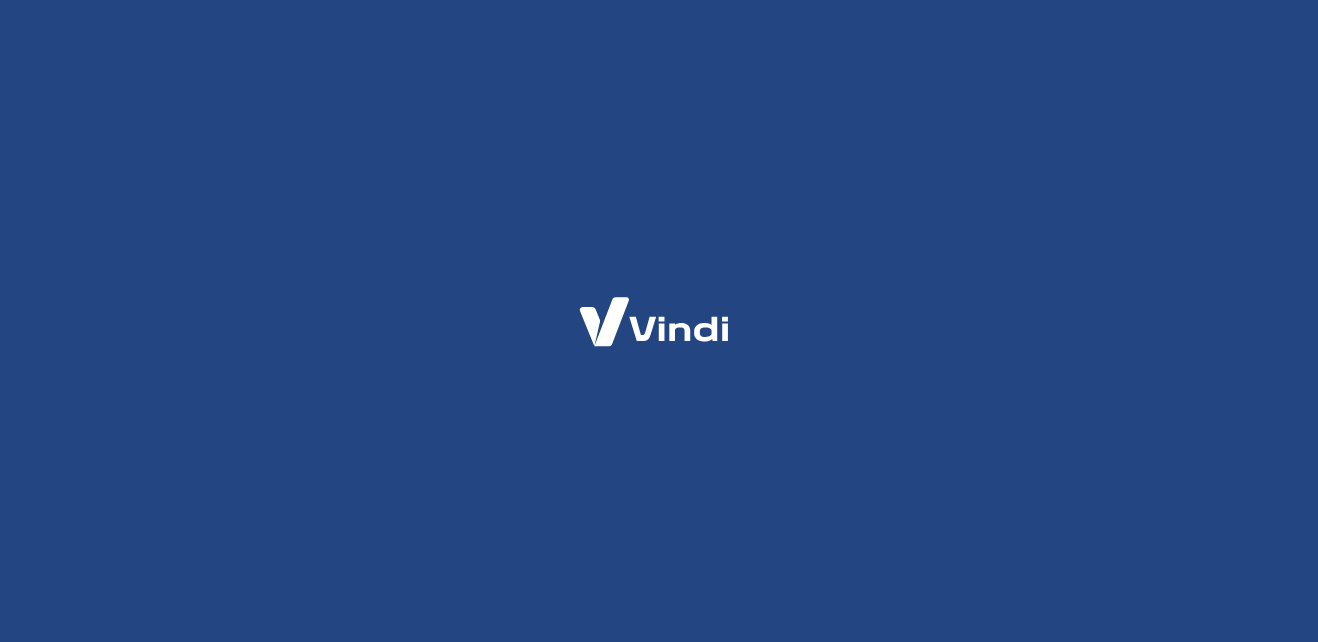 scroll, scrollTop: 0, scrollLeft: 0, axis: both 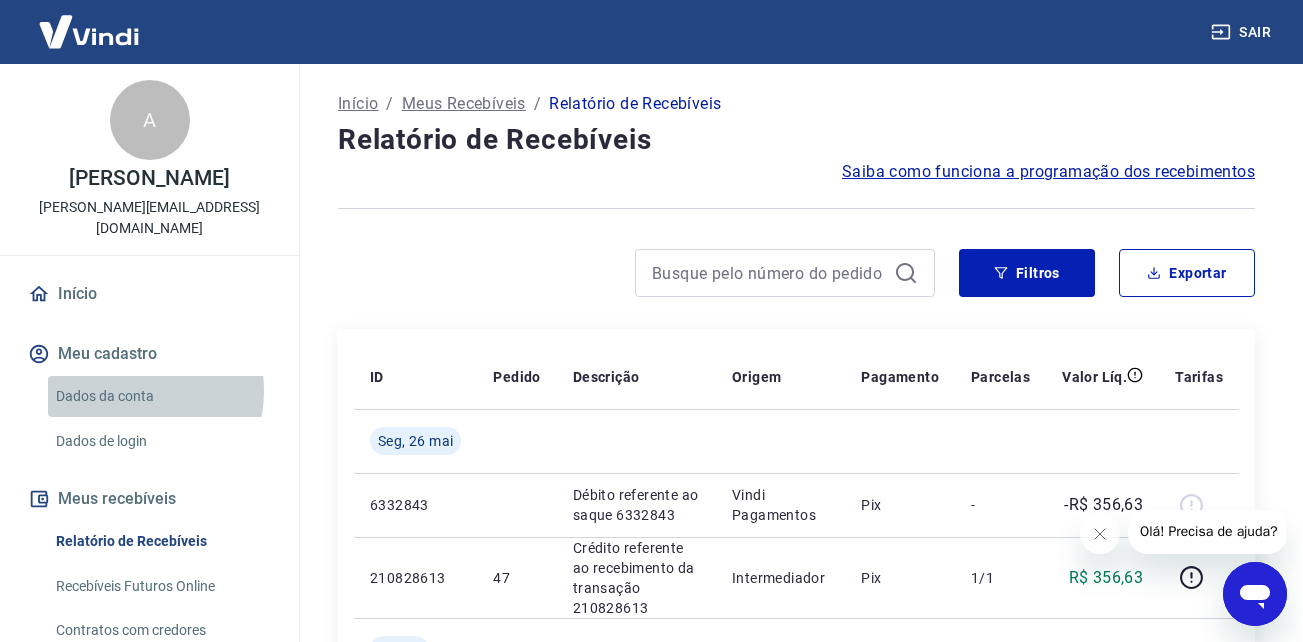 click on "Dados da conta" at bounding box center (161, 396) 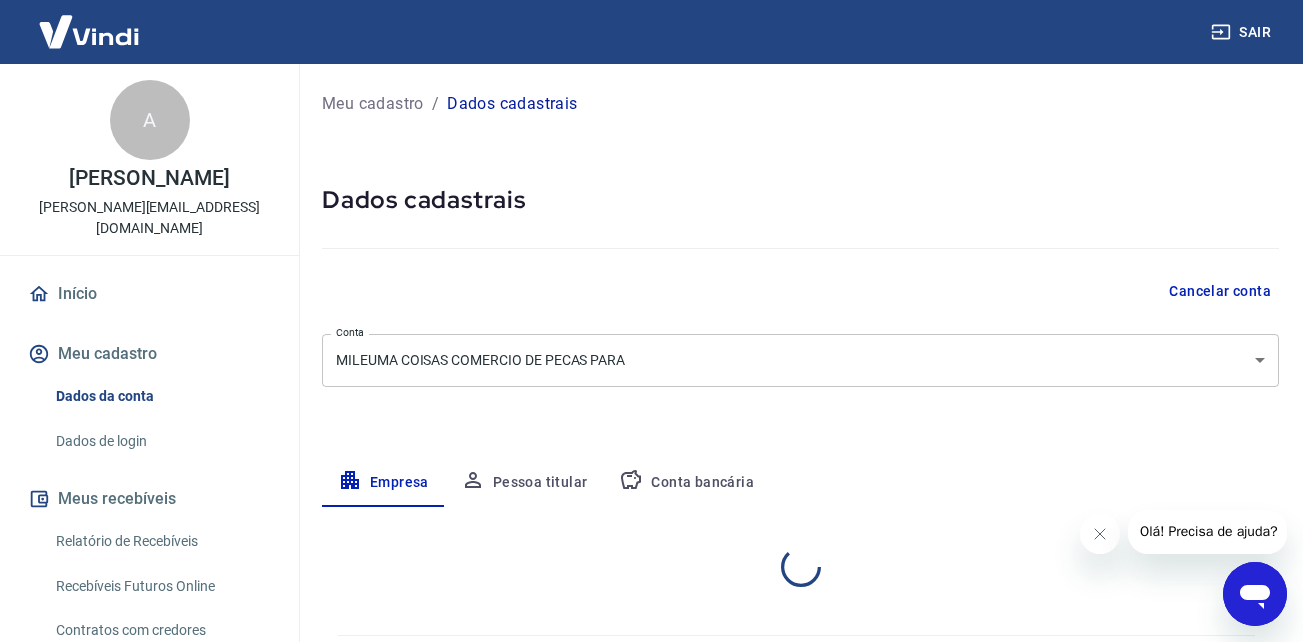 select on "SP" 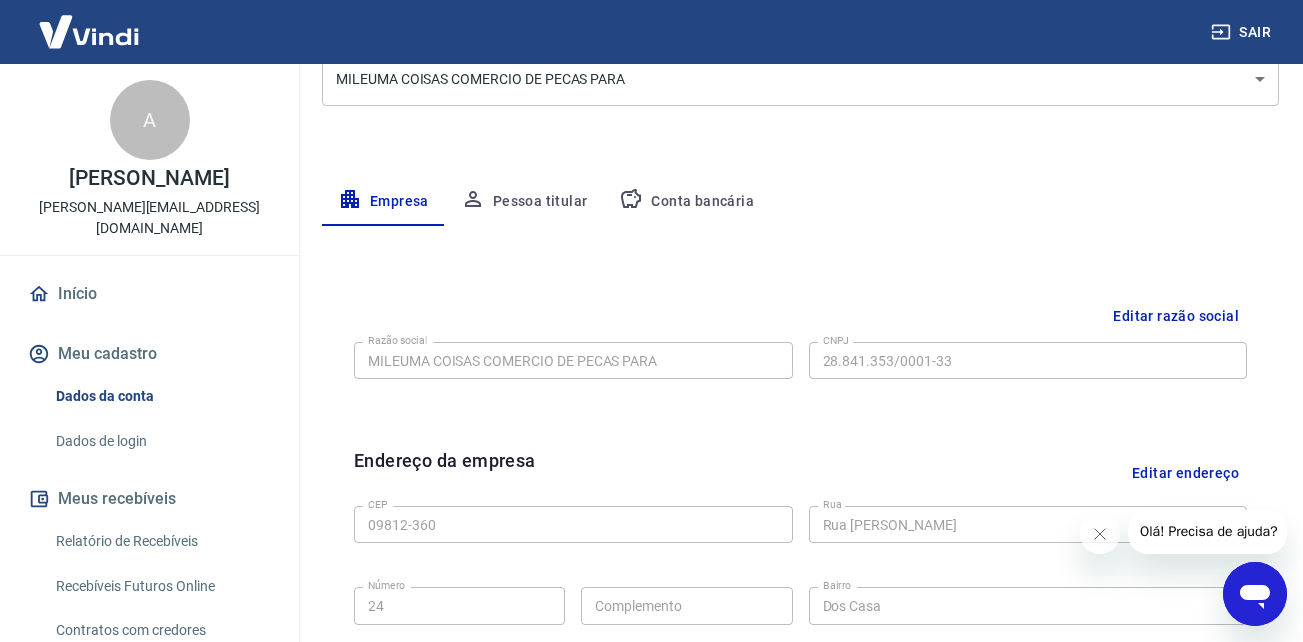 click on "Conta bancária" at bounding box center (686, 202) 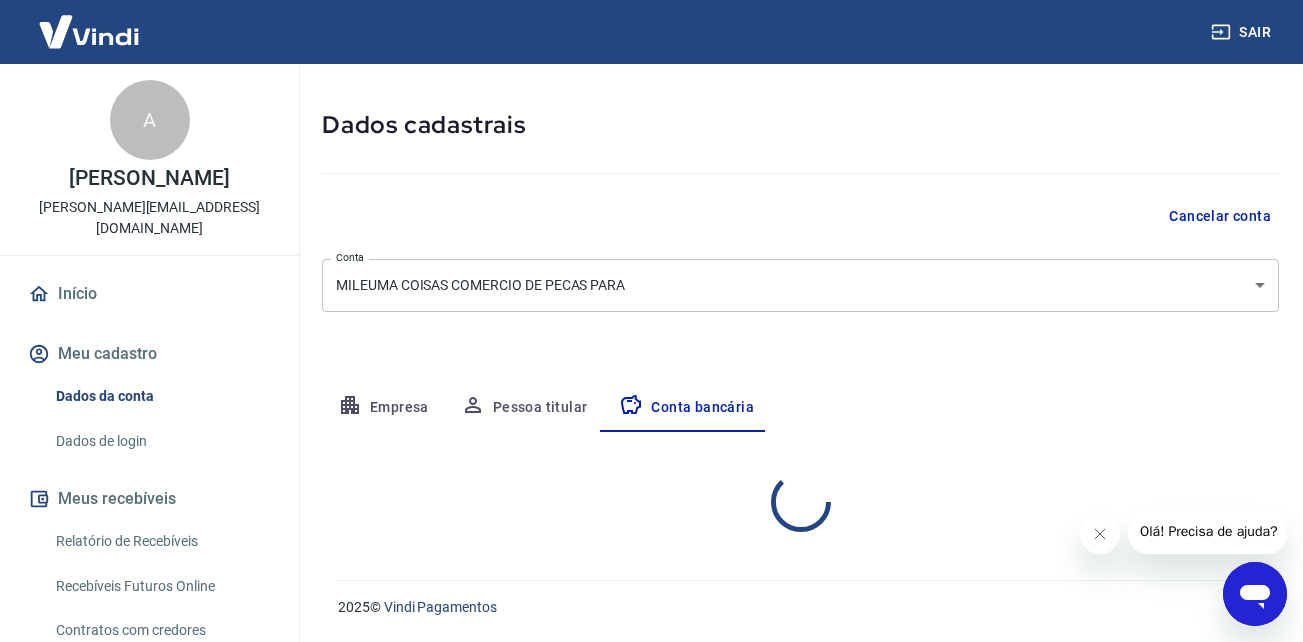 scroll, scrollTop: 269, scrollLeft: 0, axis: vertical 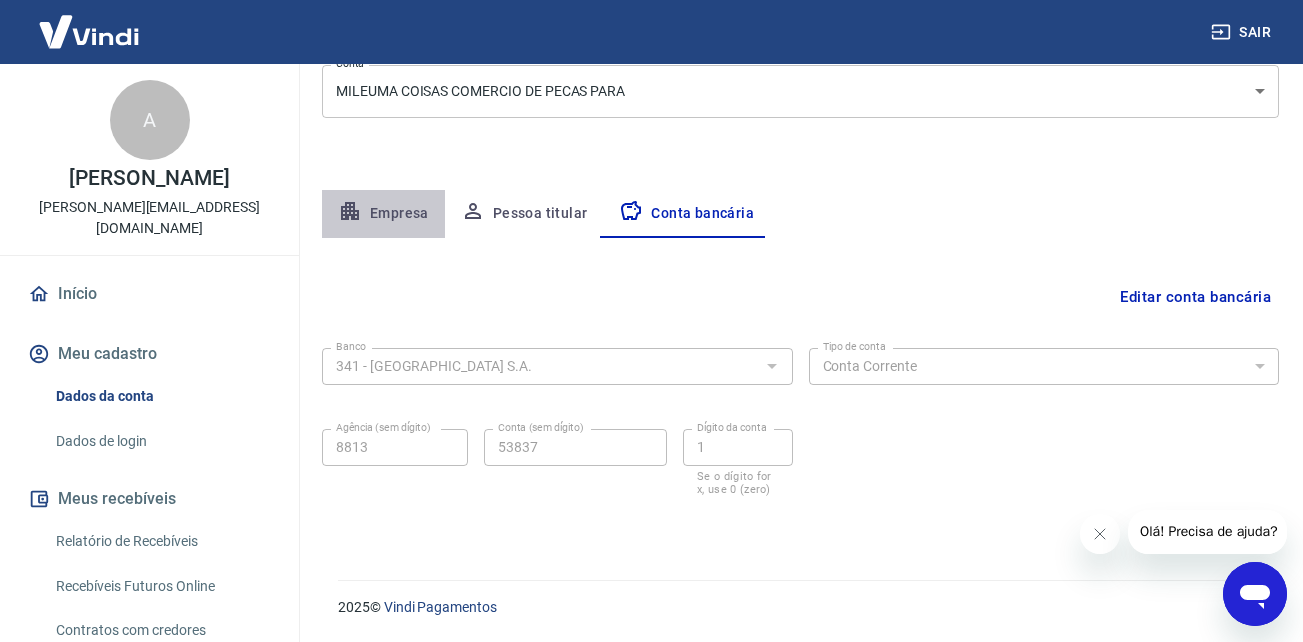 click on "Empresa" at bounding box center [383, 214] 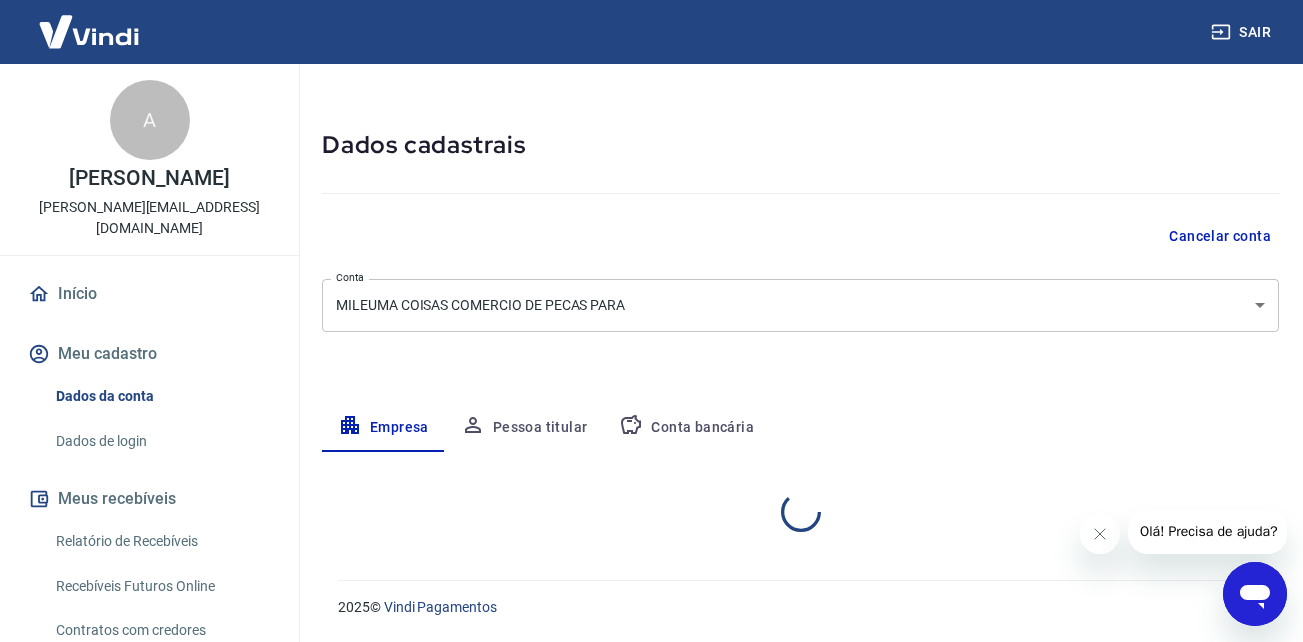 select on "SP" 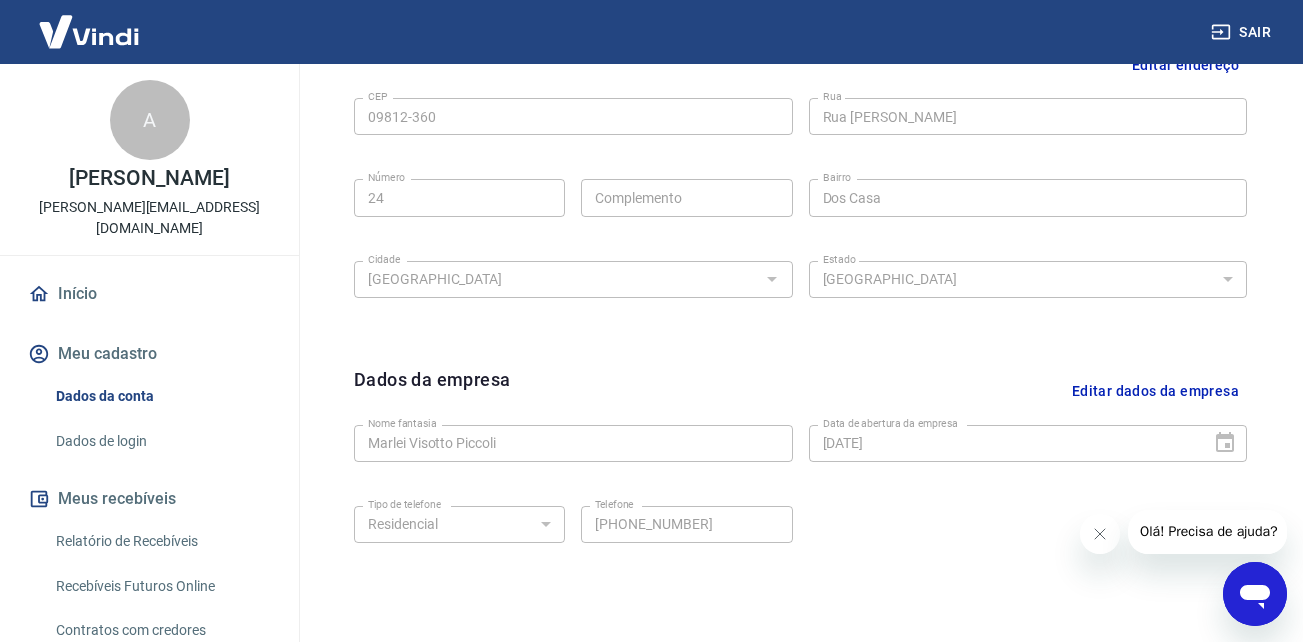 scroll, scrollTop: 690, scrollLeft: 0, axis: vertical 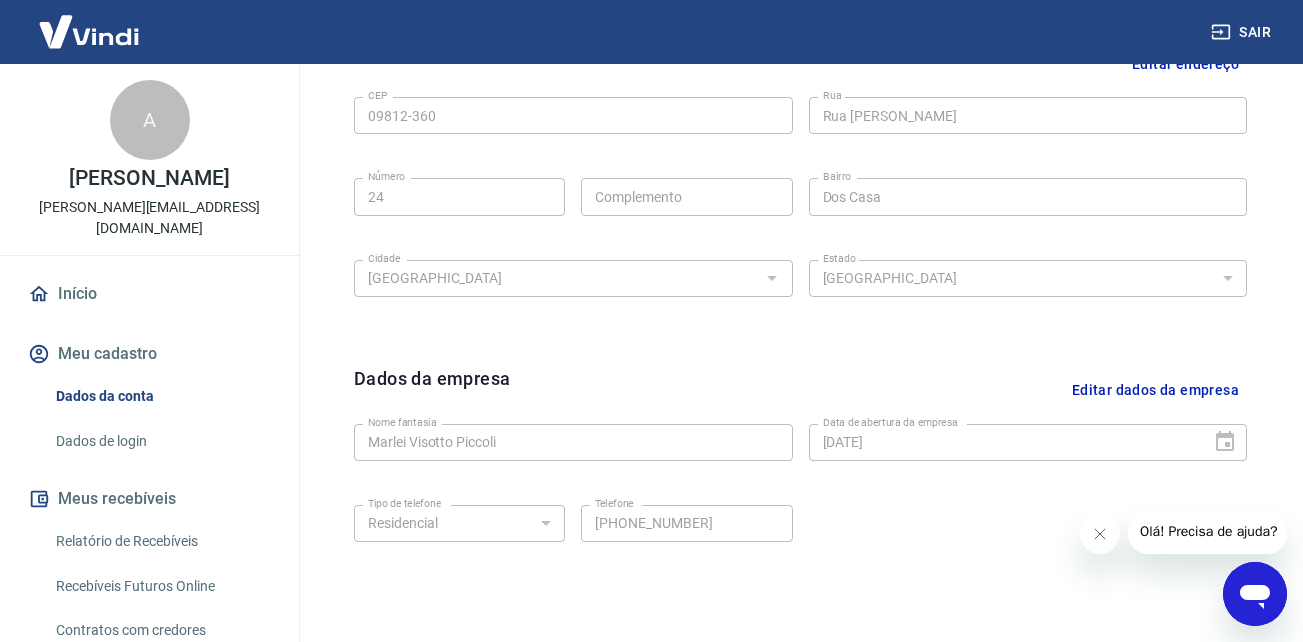 click at bounding box center [89, 31] 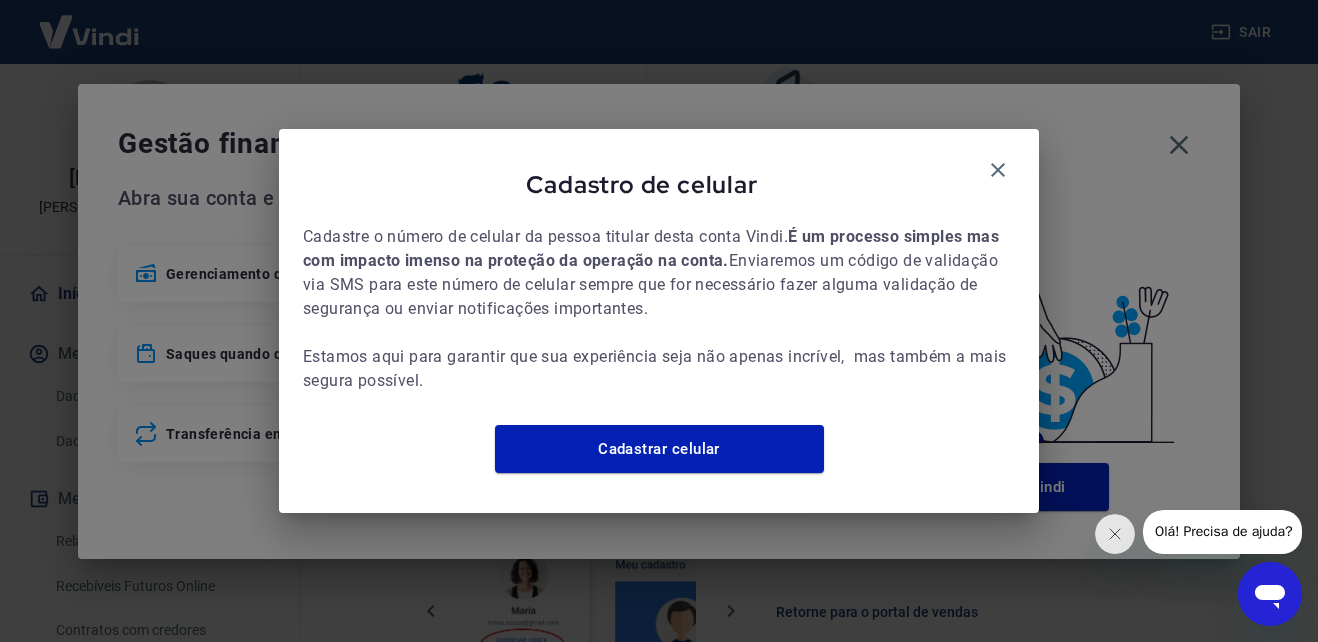 scroll, scrollTop: 707, scrollLeft: 0, axis: vertical 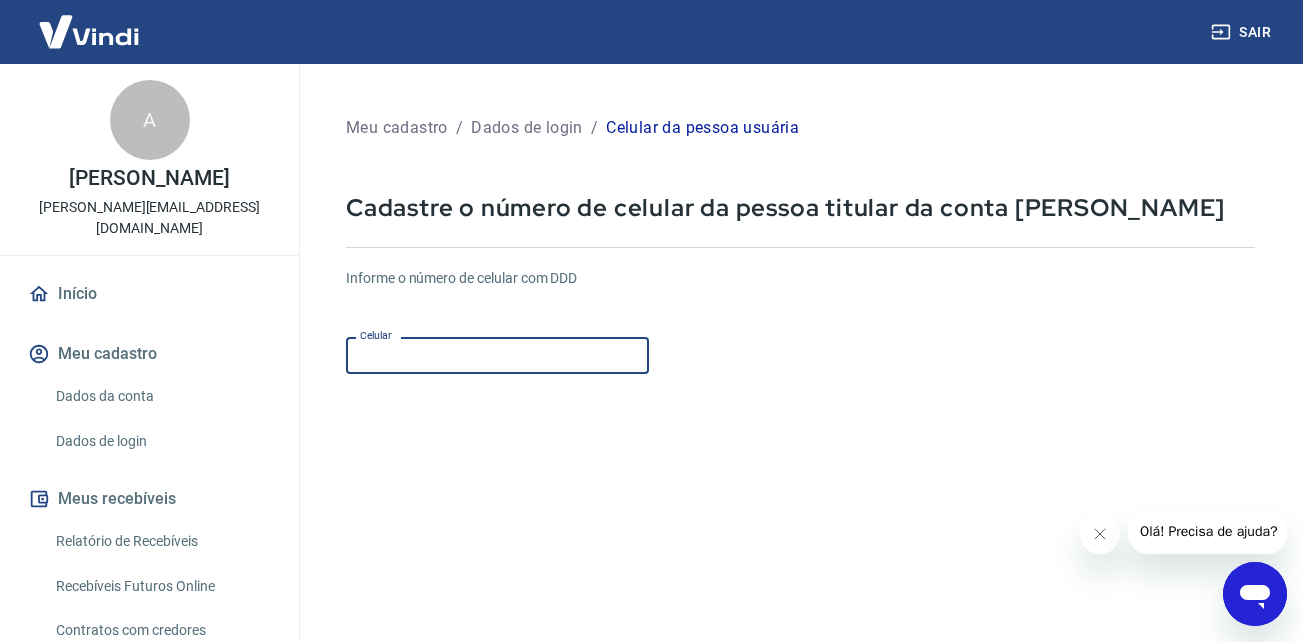 click on "Celular" at bounding box center [497, 355] 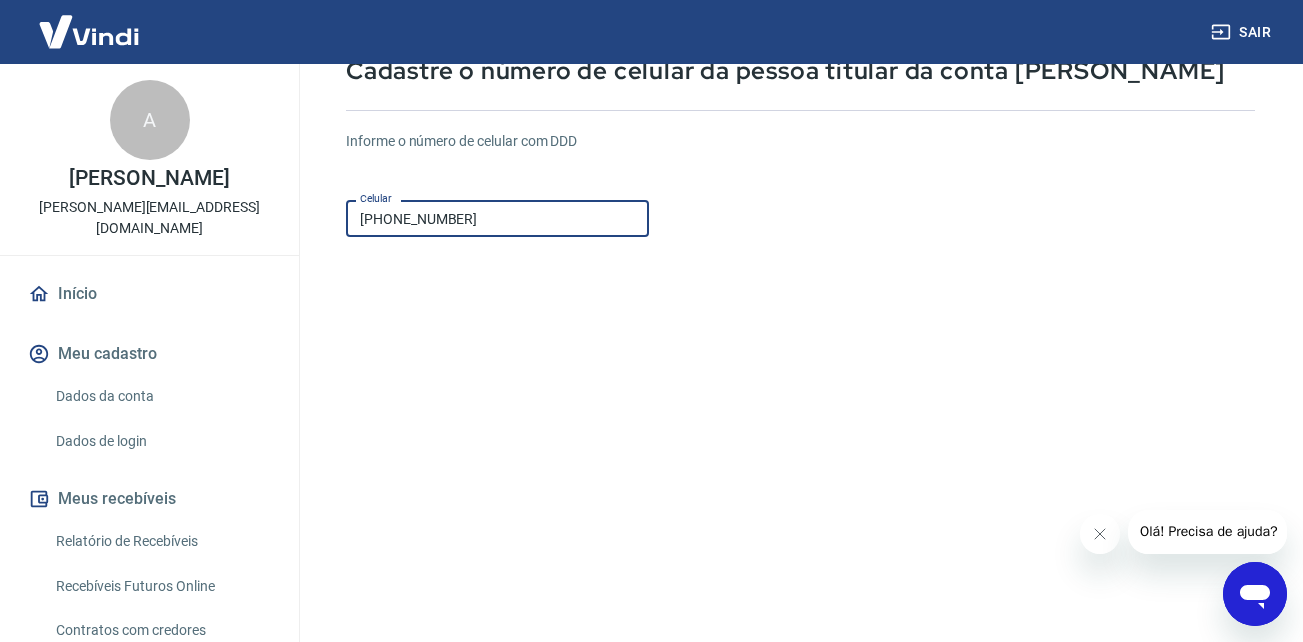 scroll, scrollTop: 138, scrollLeft: 0, axis: vertical 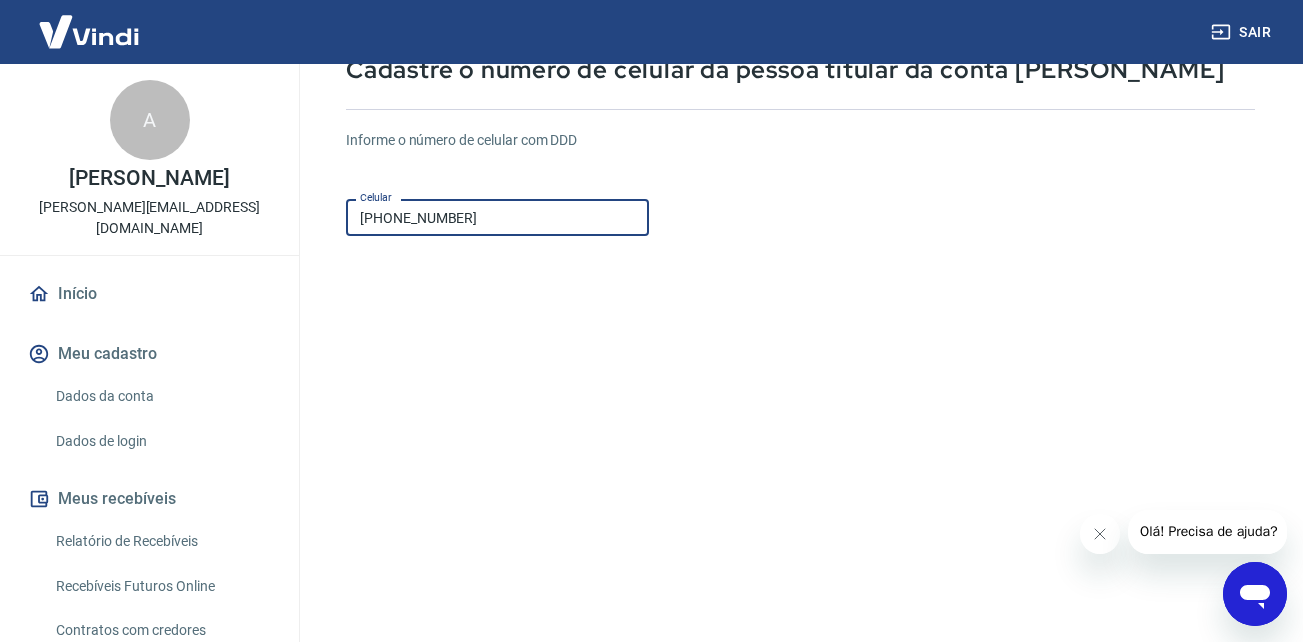 type on "[PHONE_NUMBER]" 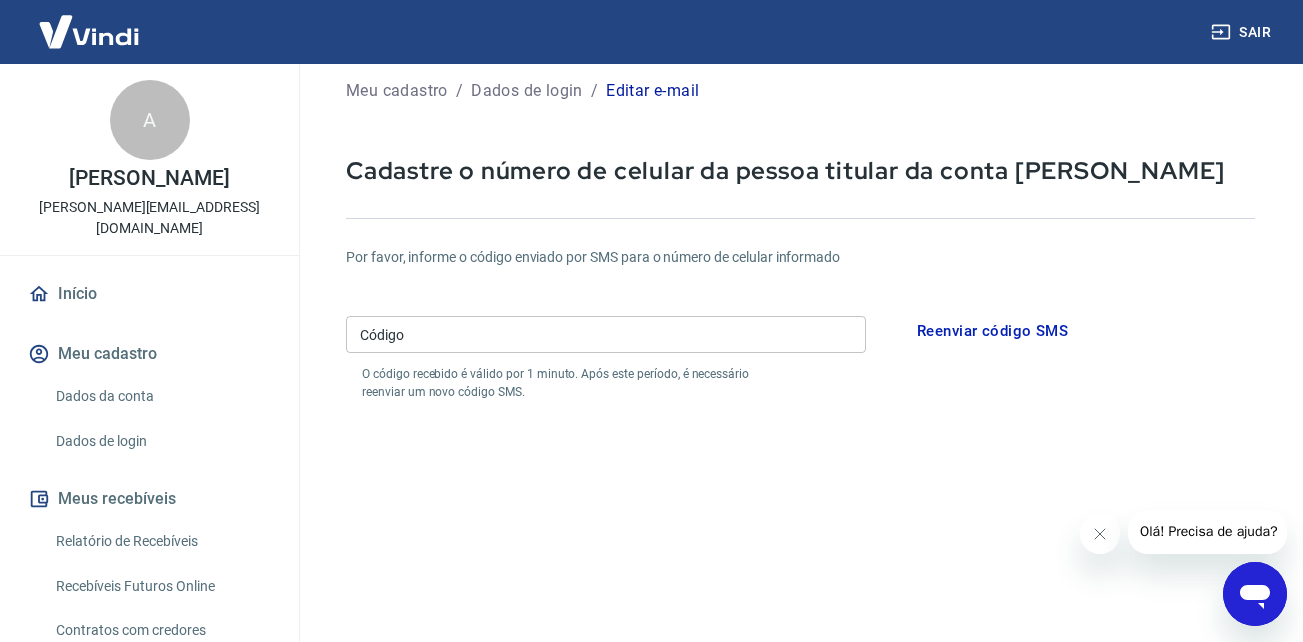 scroll, scrollTop: 36, scrollLeft: 0, axis: vertical 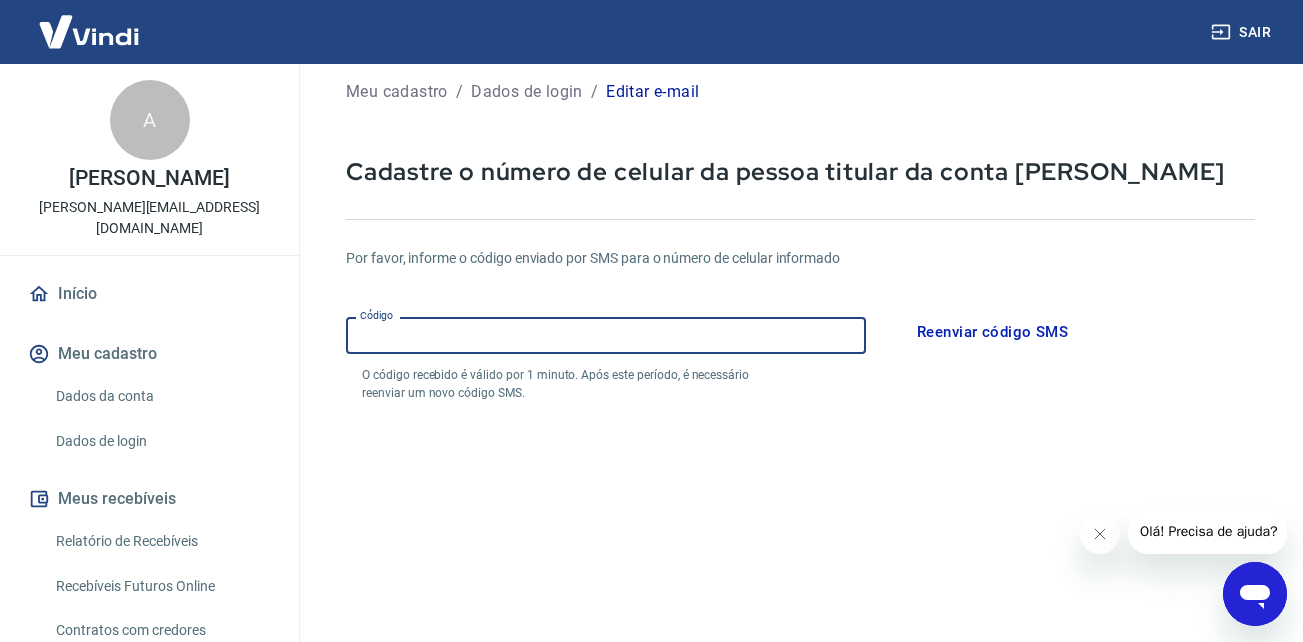 click on "Código" at bounding box center [606, 335] 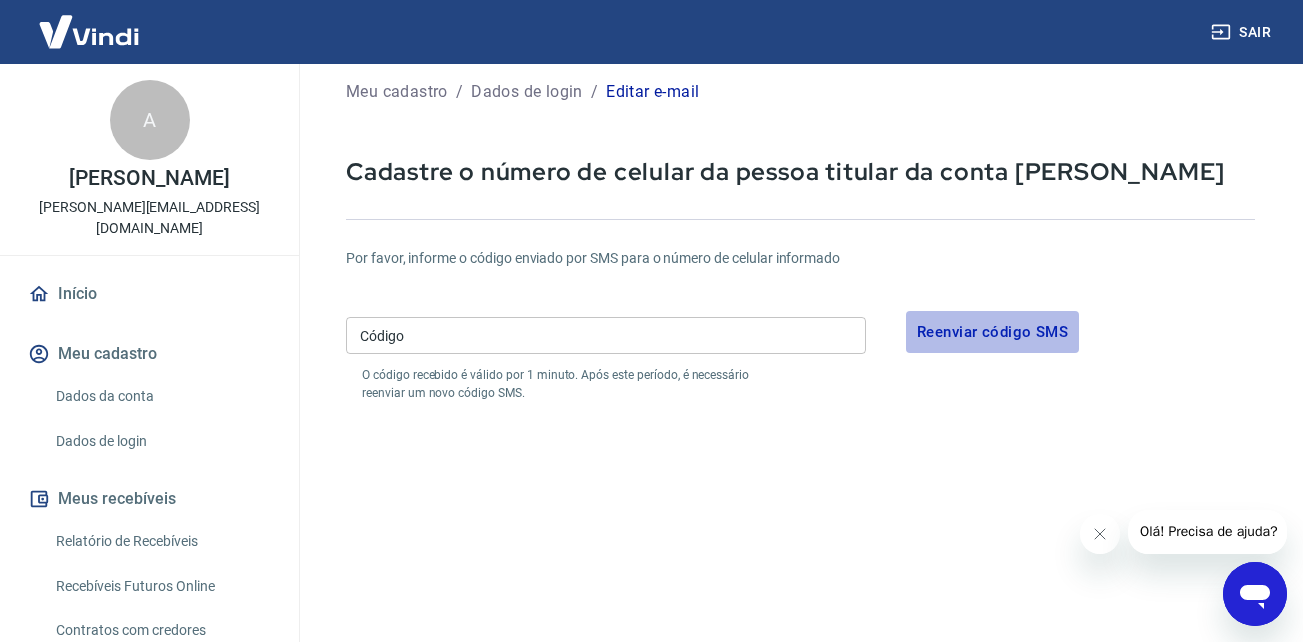 click on "Reenviar código SMS" at bounding box center [992, 332] 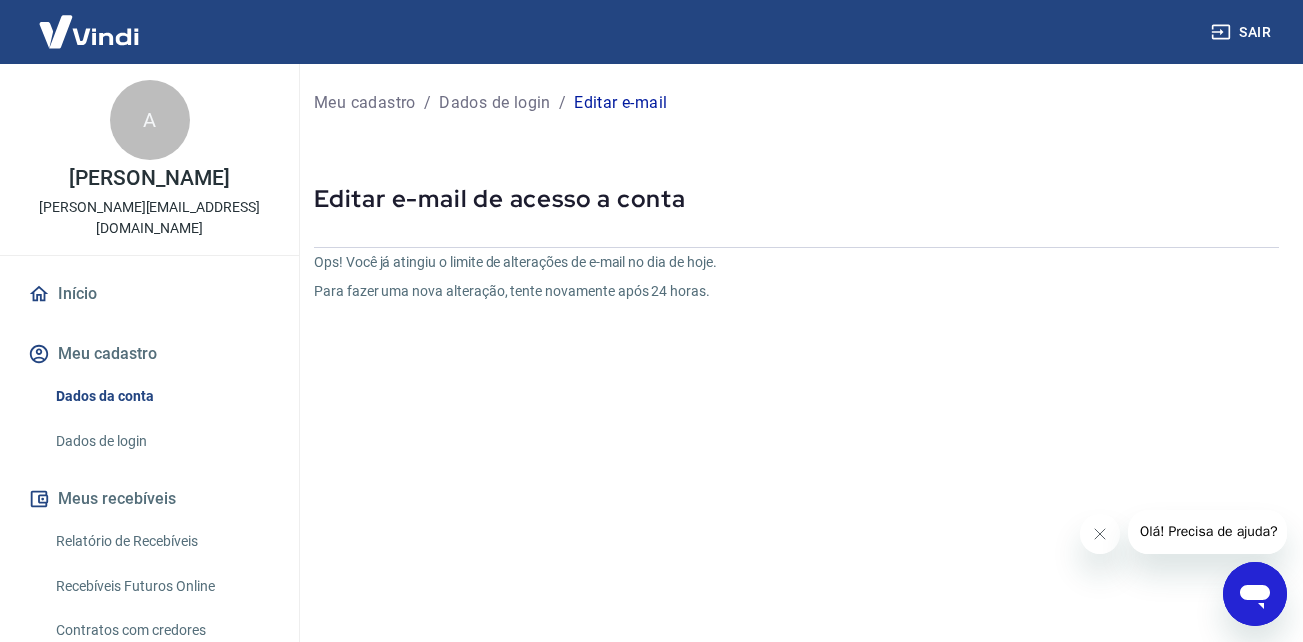 scroll, scrollTop: 0, scrollLeft: 0, axis: both 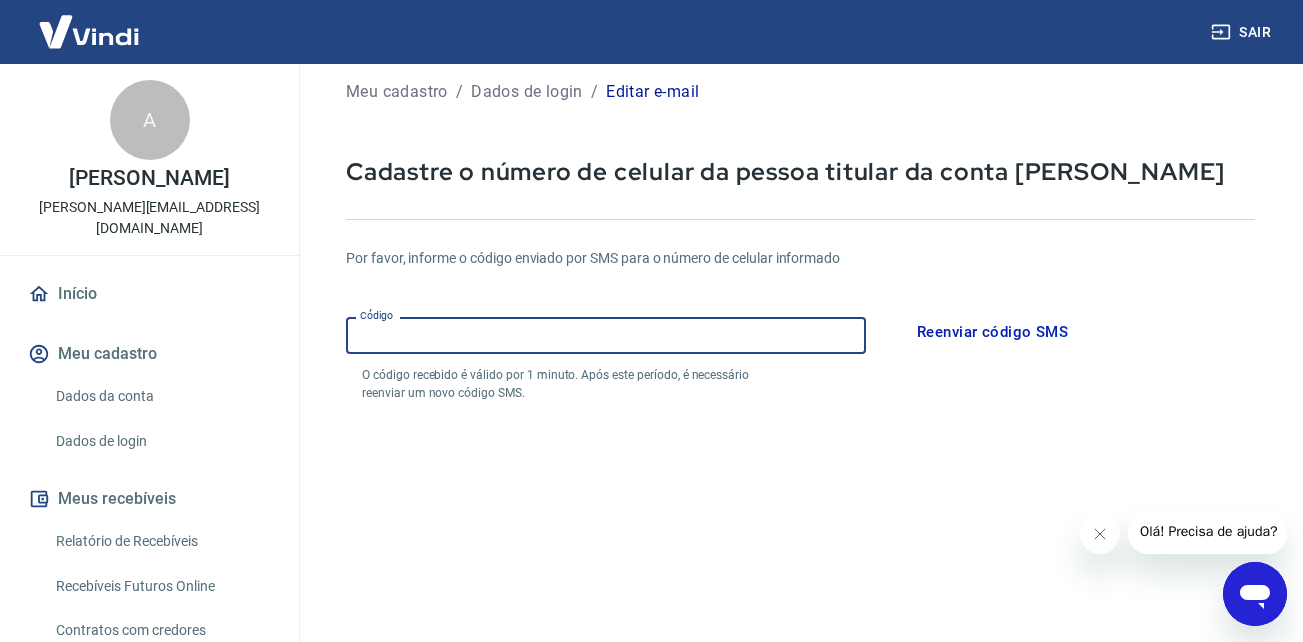 click on "Código" at bounding box center (606, 335) 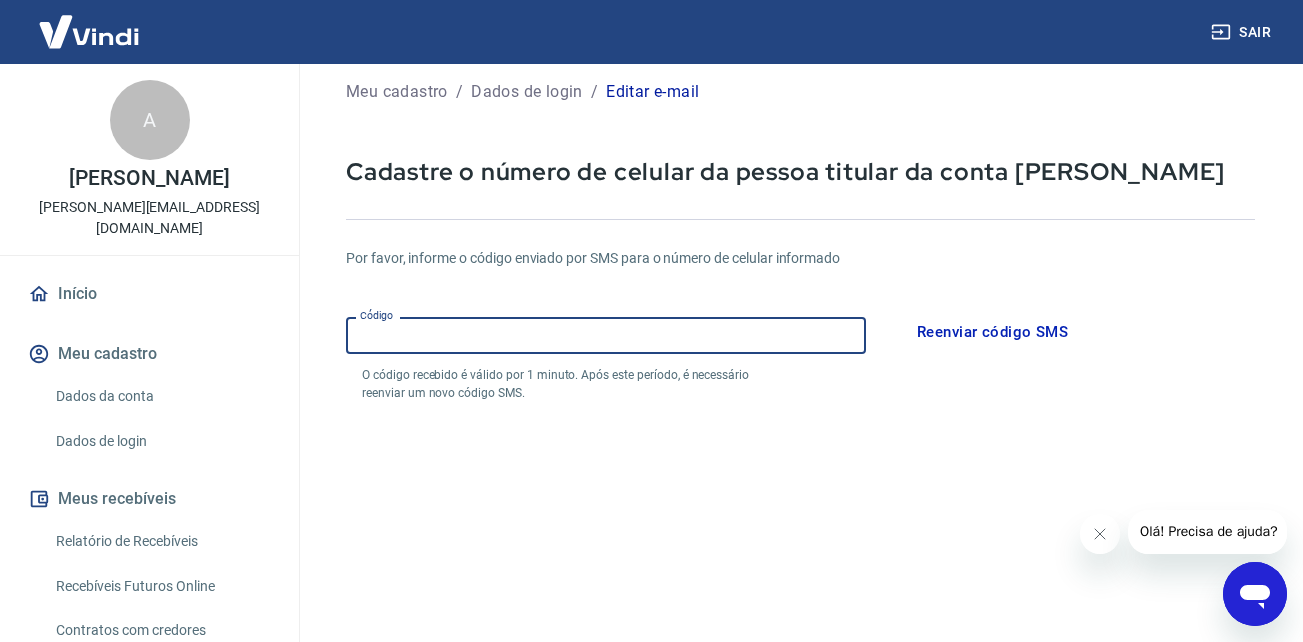 scroll, scrollTop: 138, scrollLeft: 0, axis: vertical 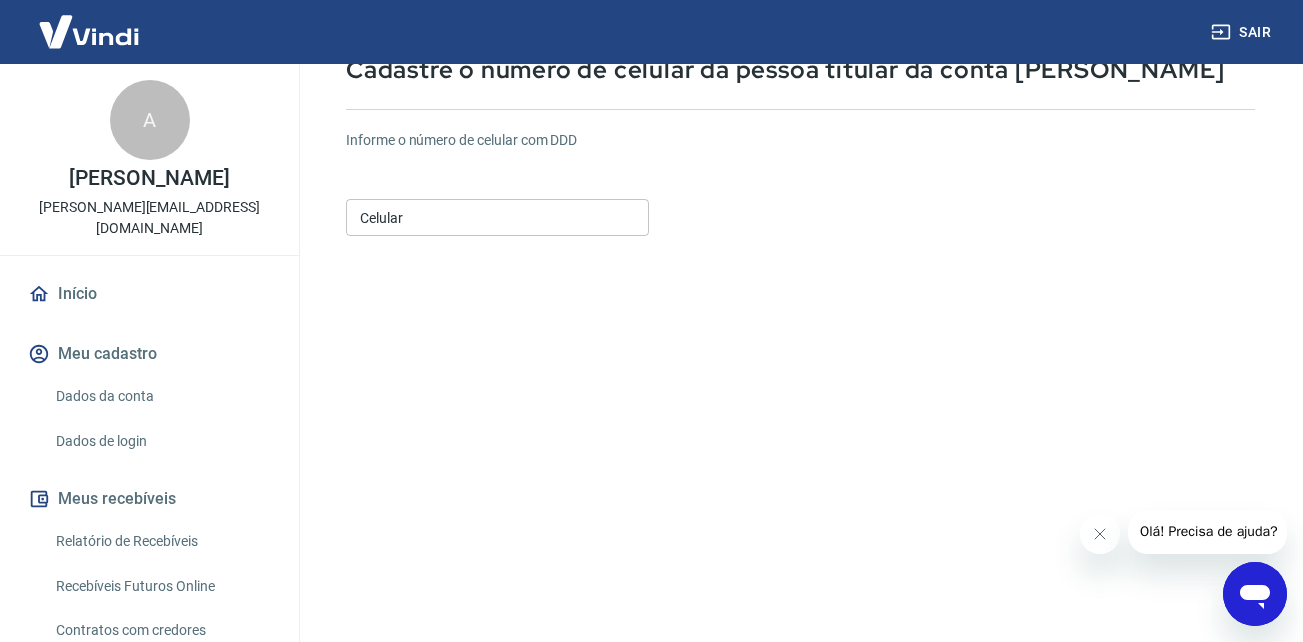 click on "Celular" at bounding box center [497, 217] 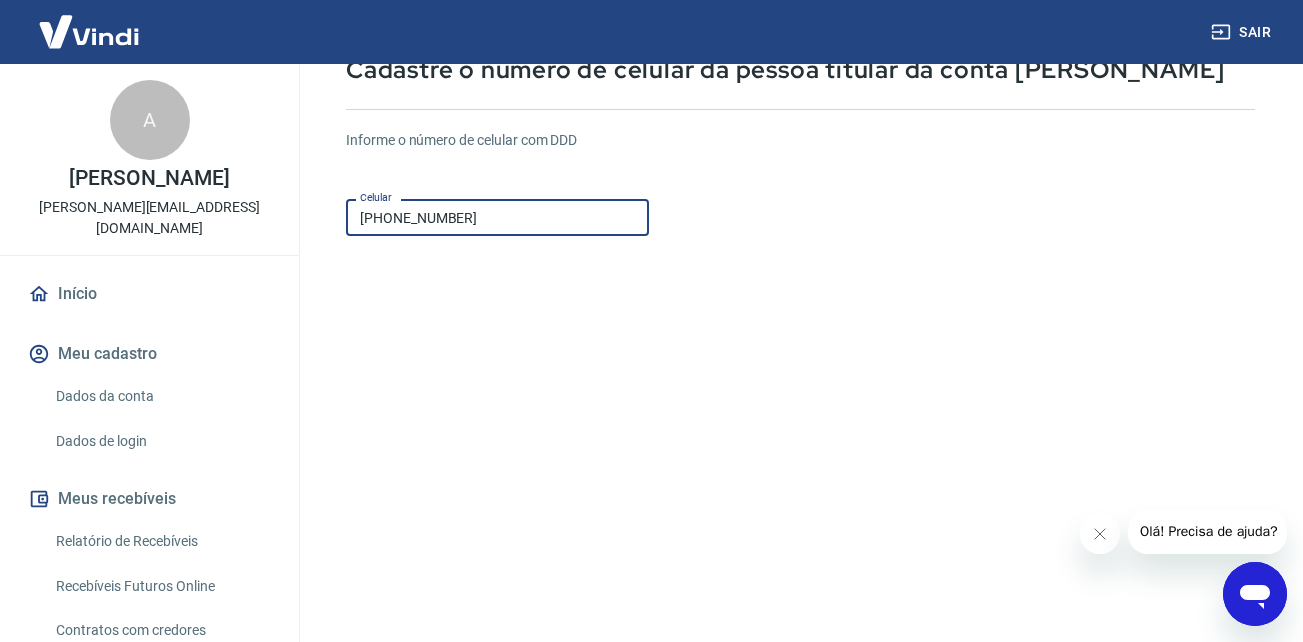 type on "(11) 93088-5005" 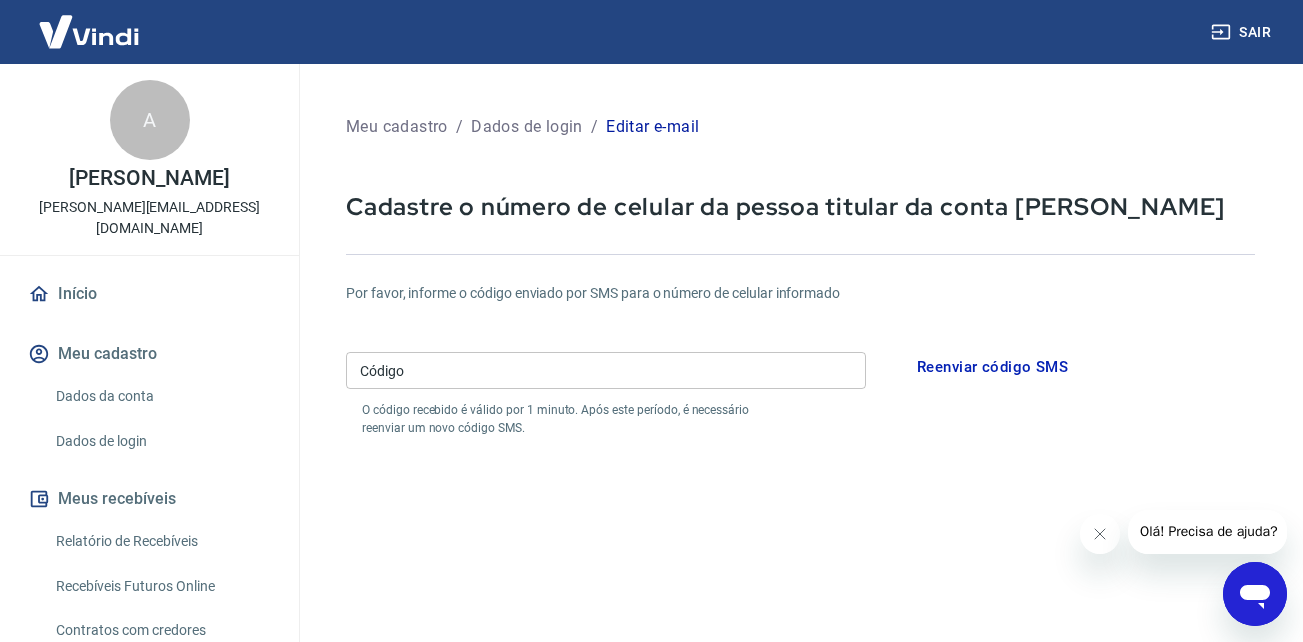 scroll, scrollTop: 88, scrollLeft: 0, axis: vertical 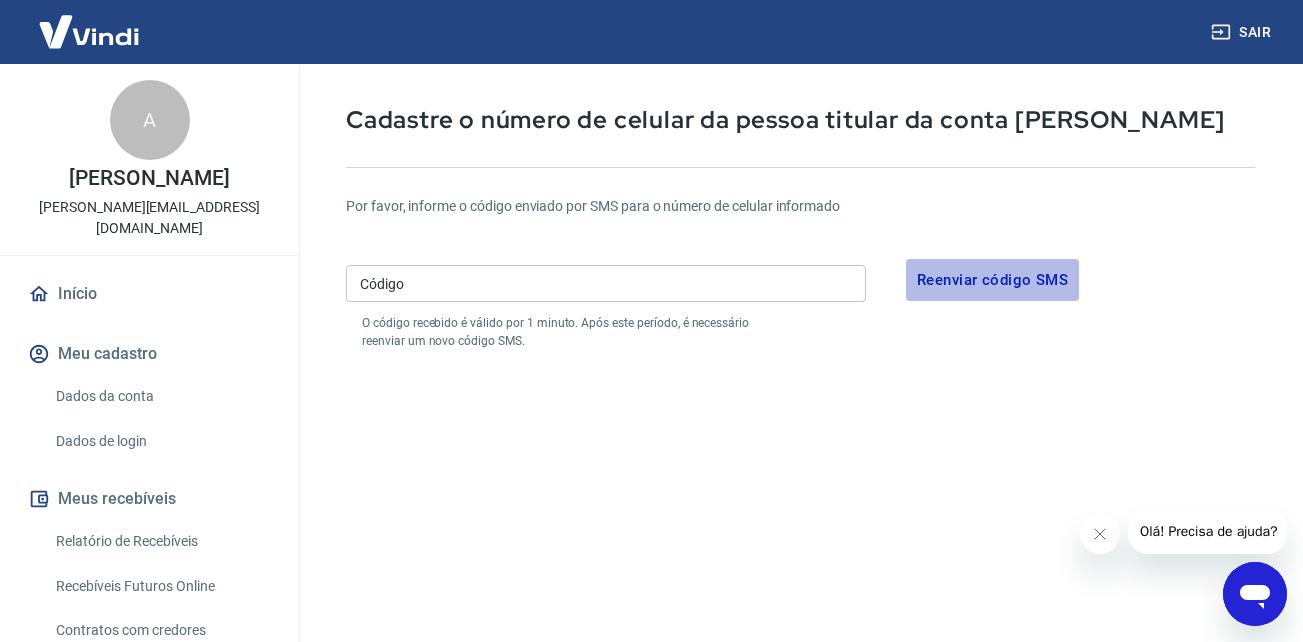 click on "Reenviar código SMS" at bounding box center [992, 280] 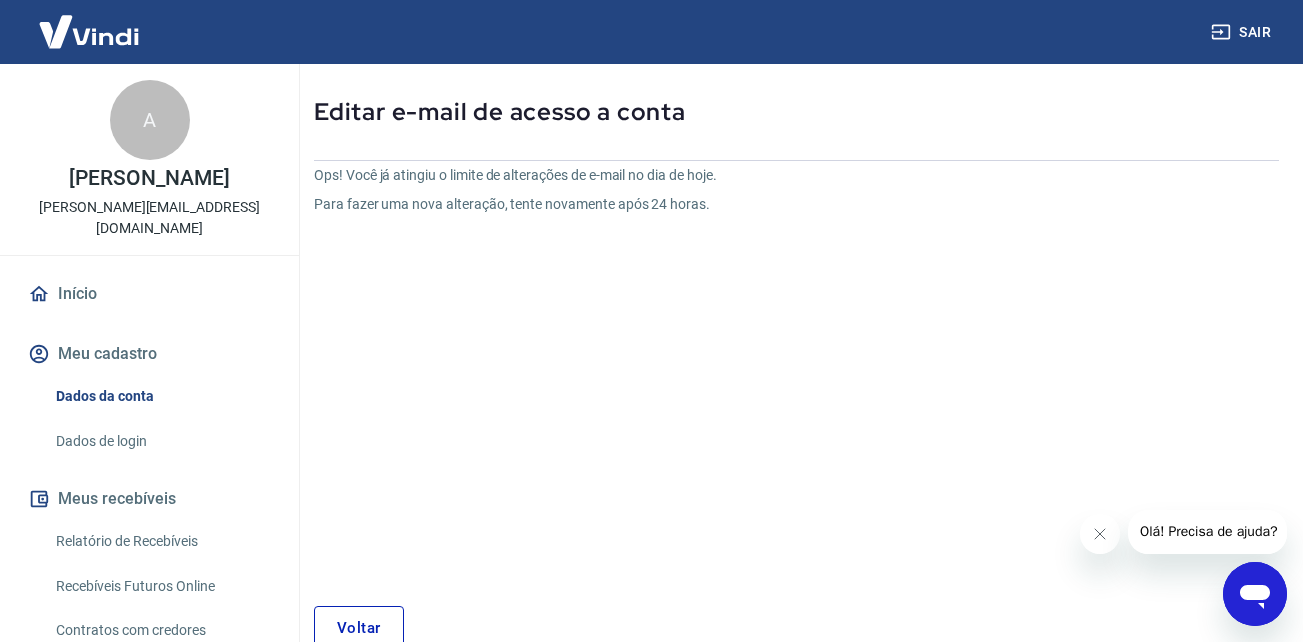 scroll, scrollTop: 0, scrollLeft: 0, axis: both 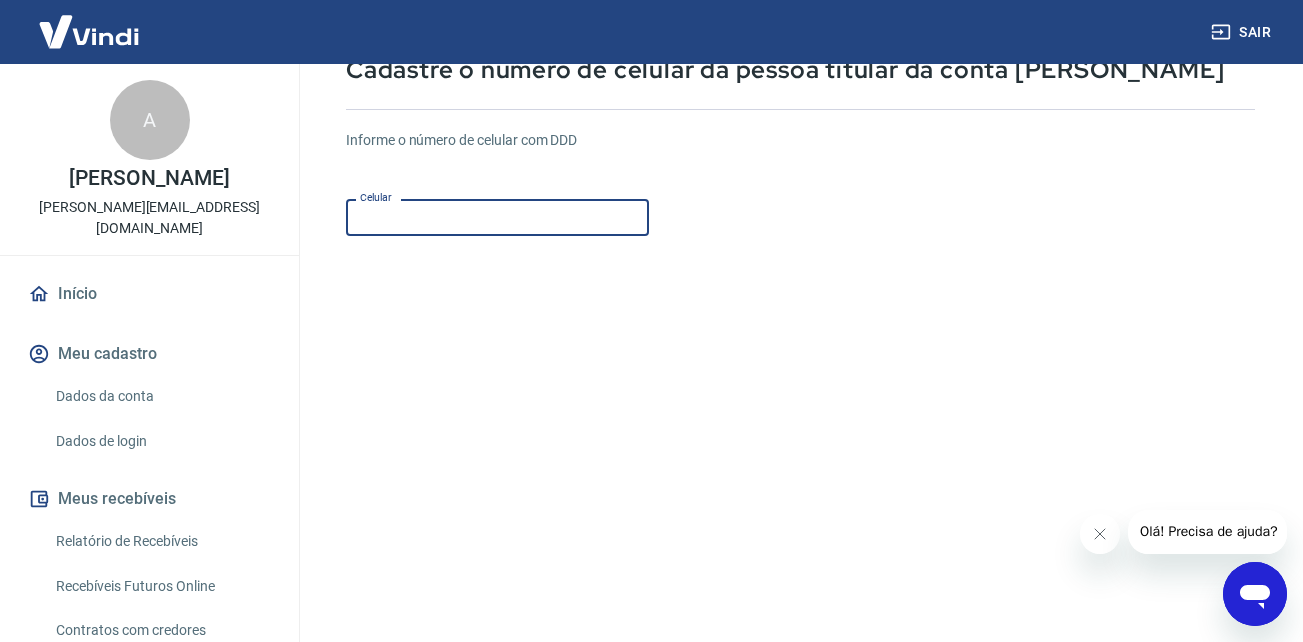click on "Celular" at bounding box center (497, 217) 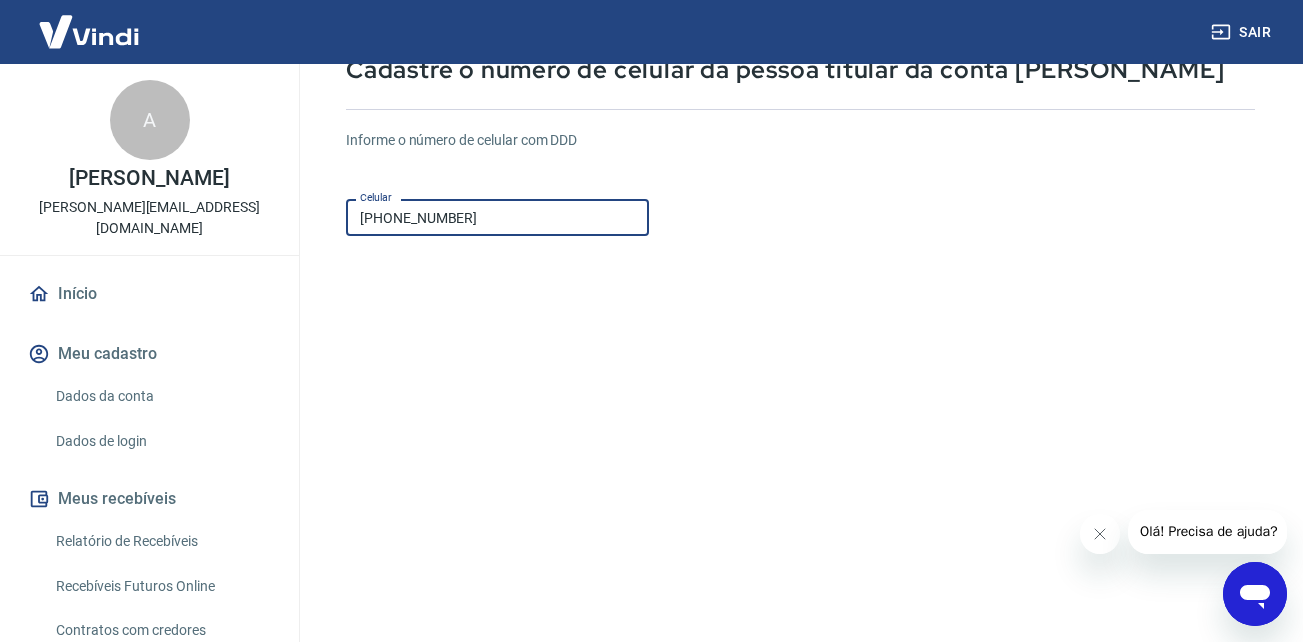 click on "(11) 93008-8500" at bounding box center (497, 217) 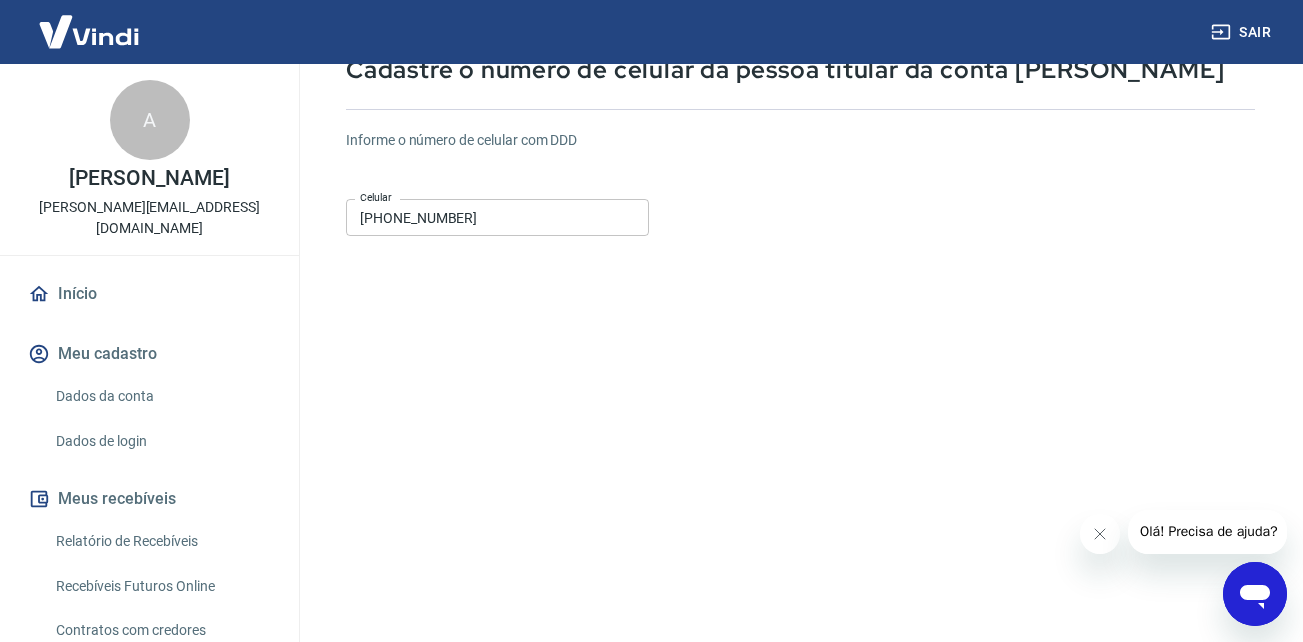 scroll, scrollTop: 305, scrollLeft: 0, axis: vertical 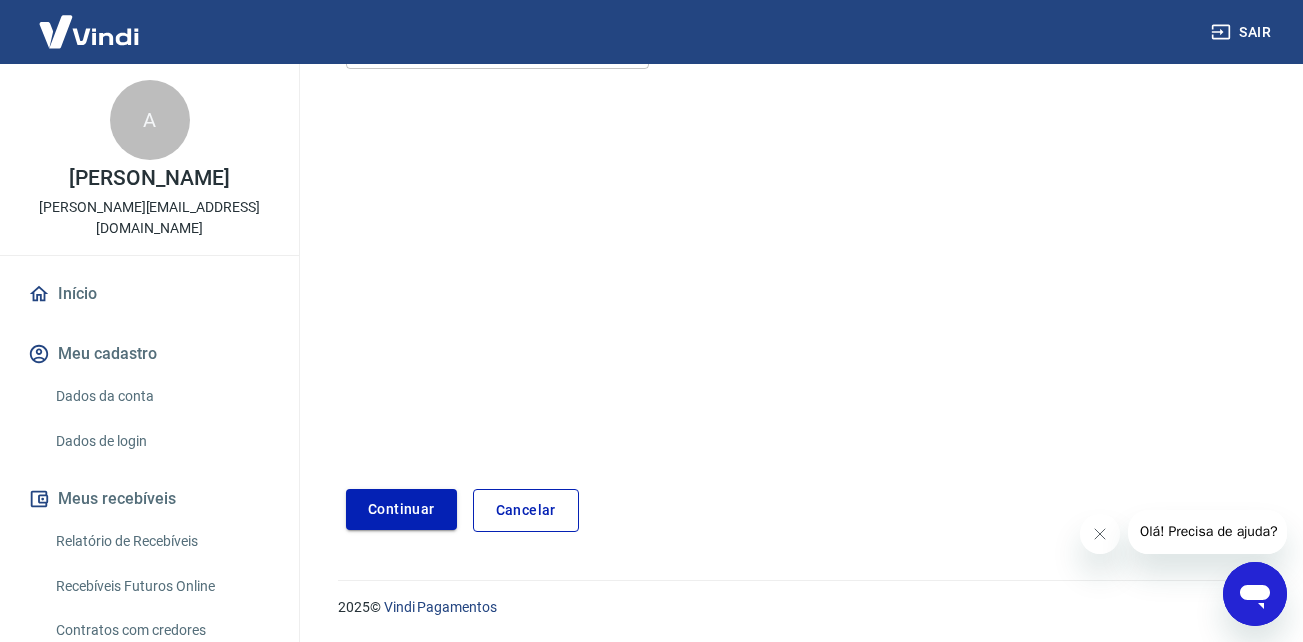 click on "Continuar" at bounding box center (401, 509) 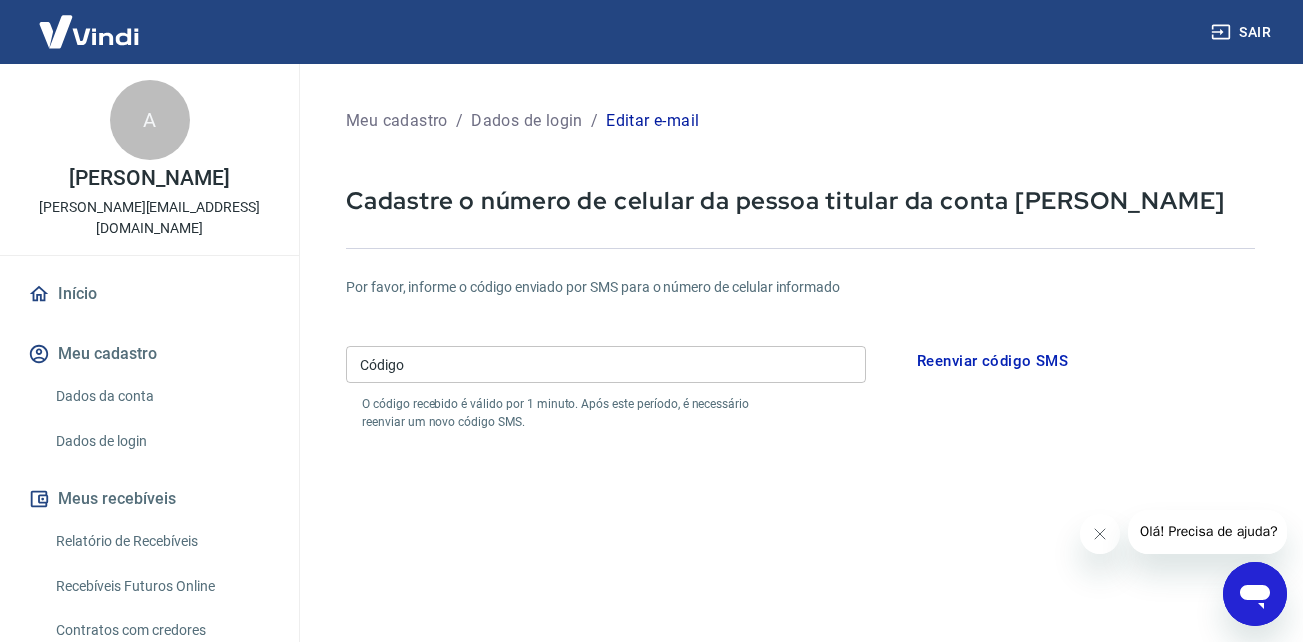 scroll, scrollTop: 0, scrollLeft: 0, axis: both 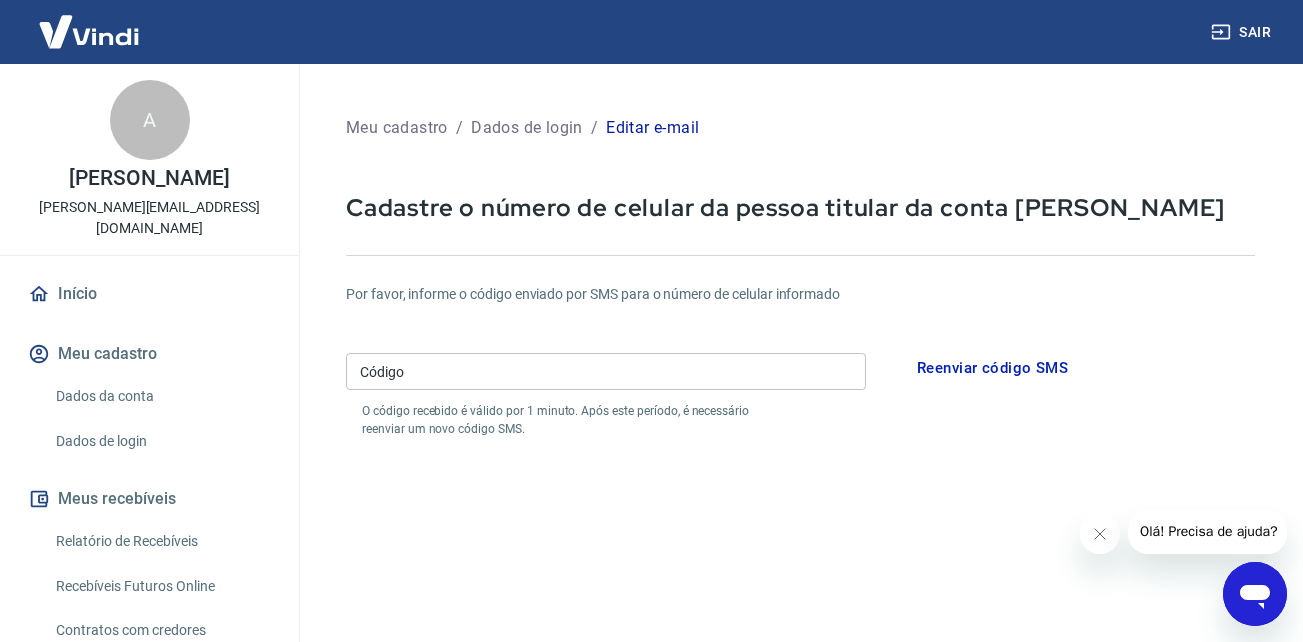 click on "Reenviar código SMS" at bounding box center [992, 368] 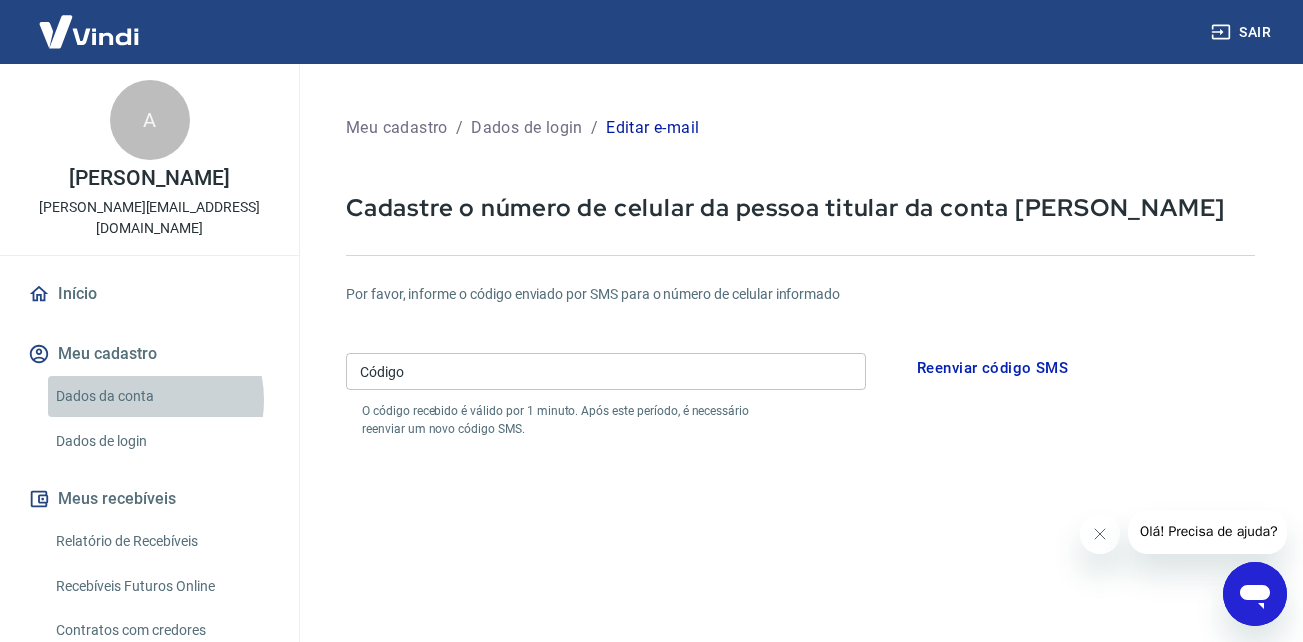 click on "Dados da conta" at bounding box center [161, 396] 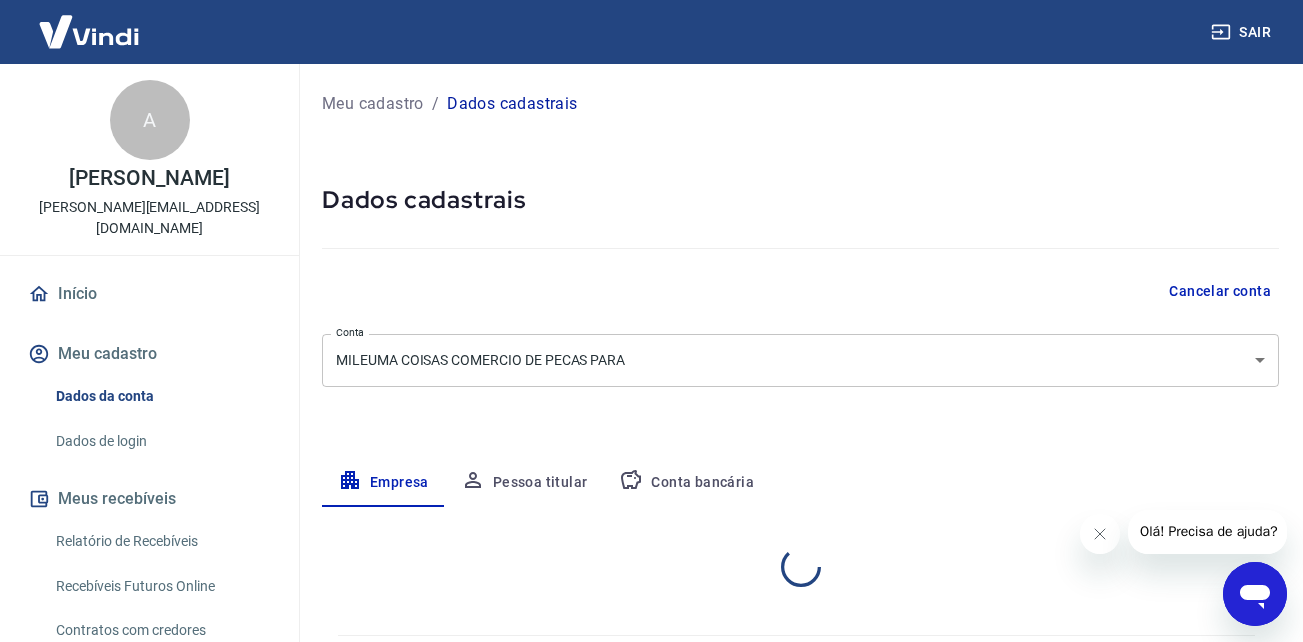 select on "SP" 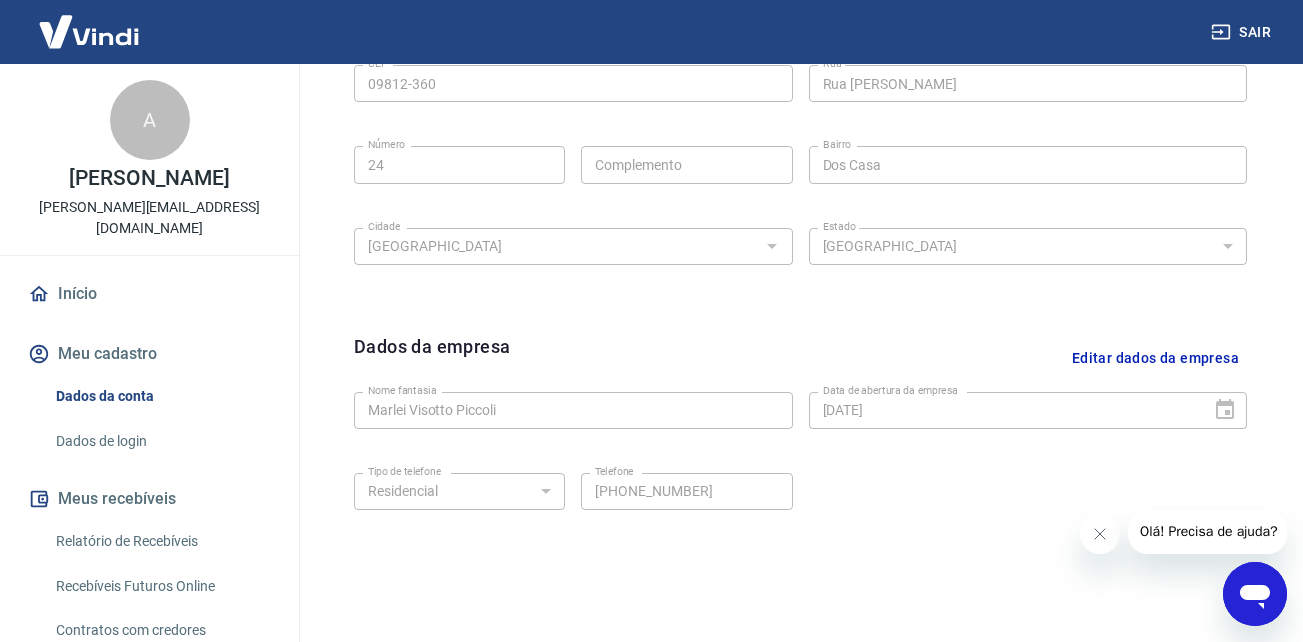 scroll, scrollTop: 721, scrollLeft: 0, axis: vertical 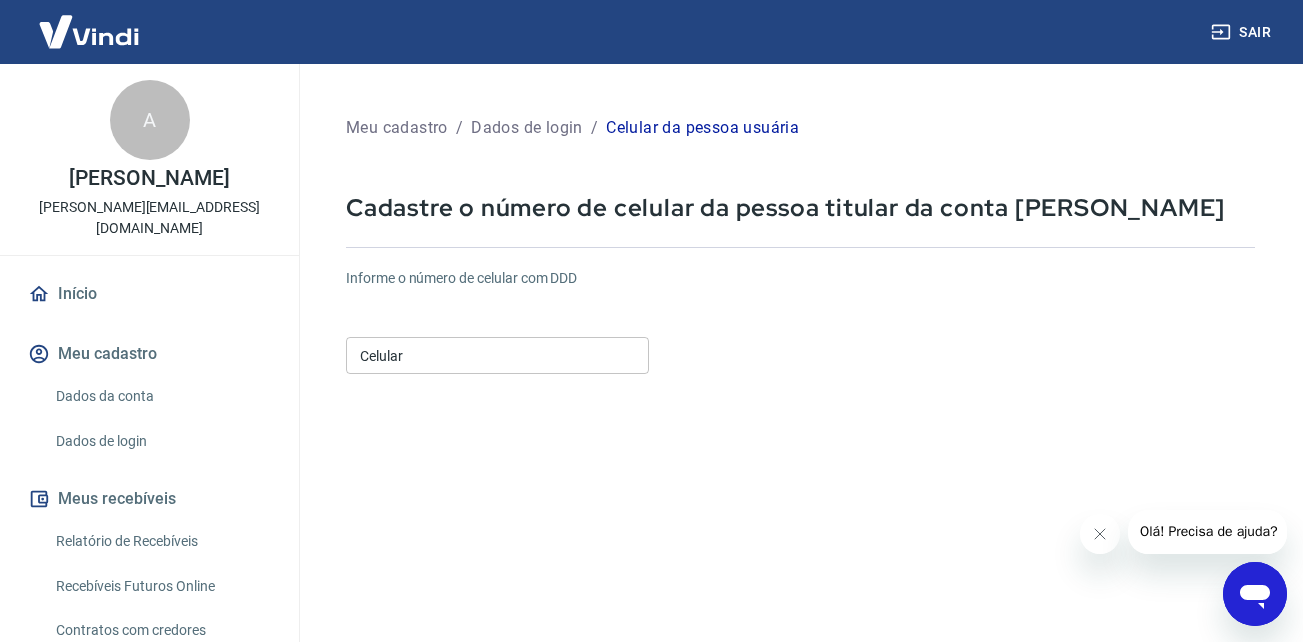 click on "Celular" at bounding box center [497, 355] 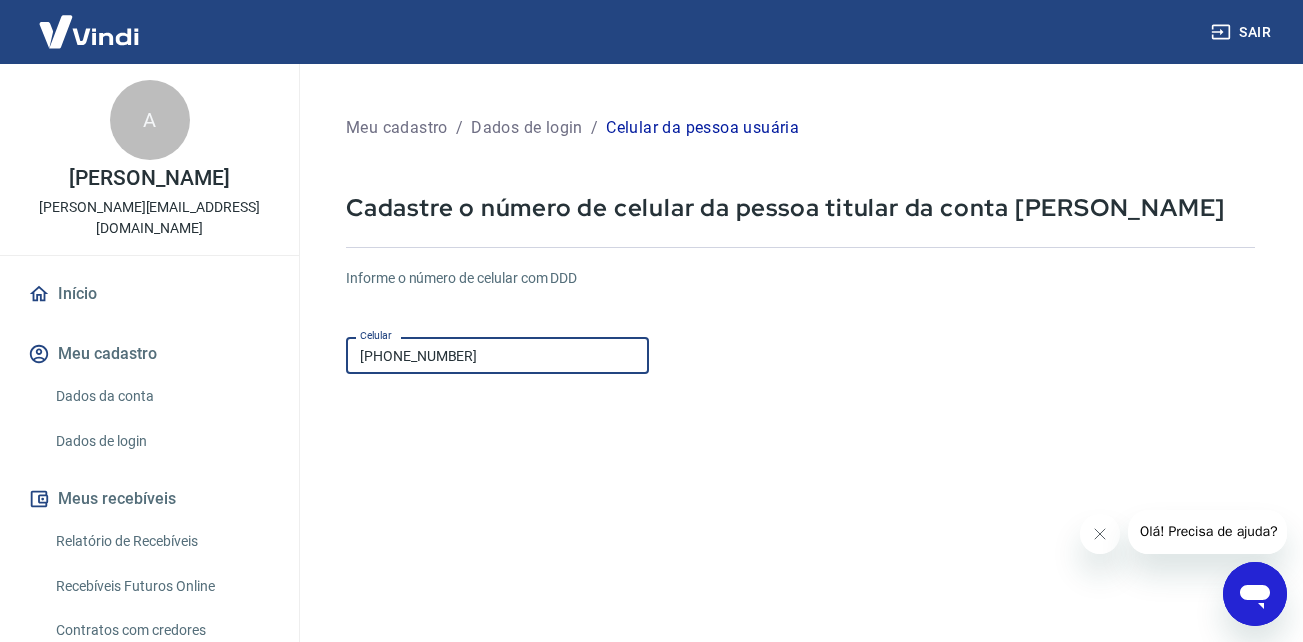 type on "[PHONE_NUMBER]" 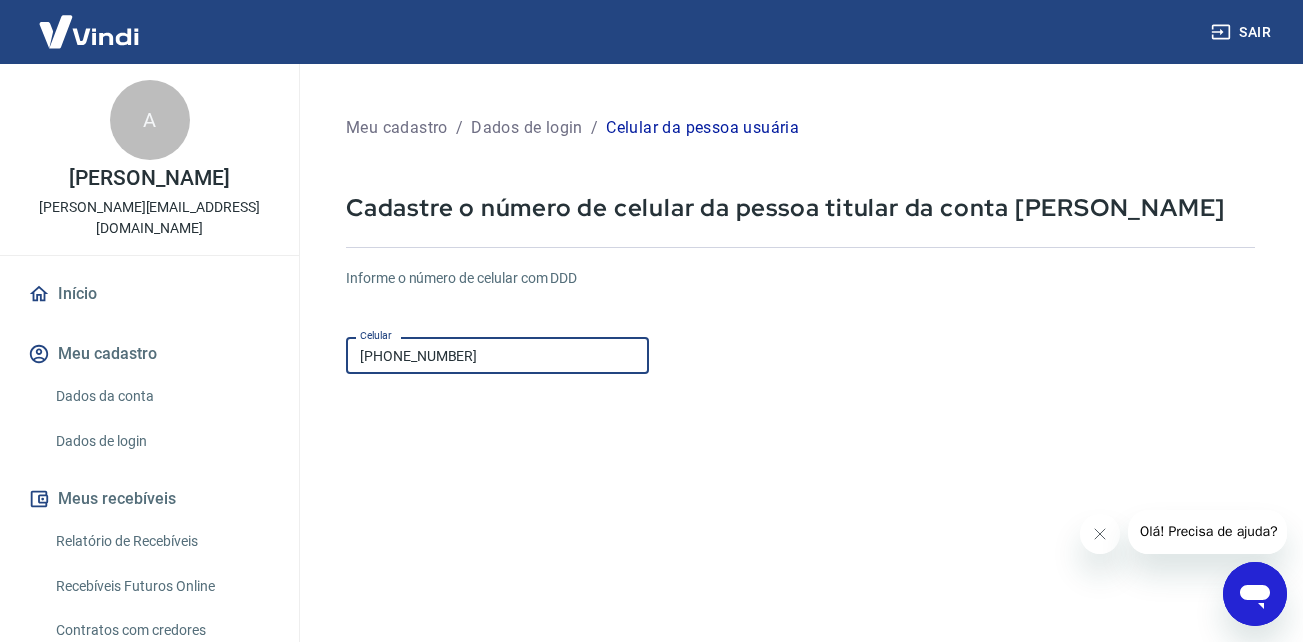 click on "Continuar" at bounding box center (401, 814) 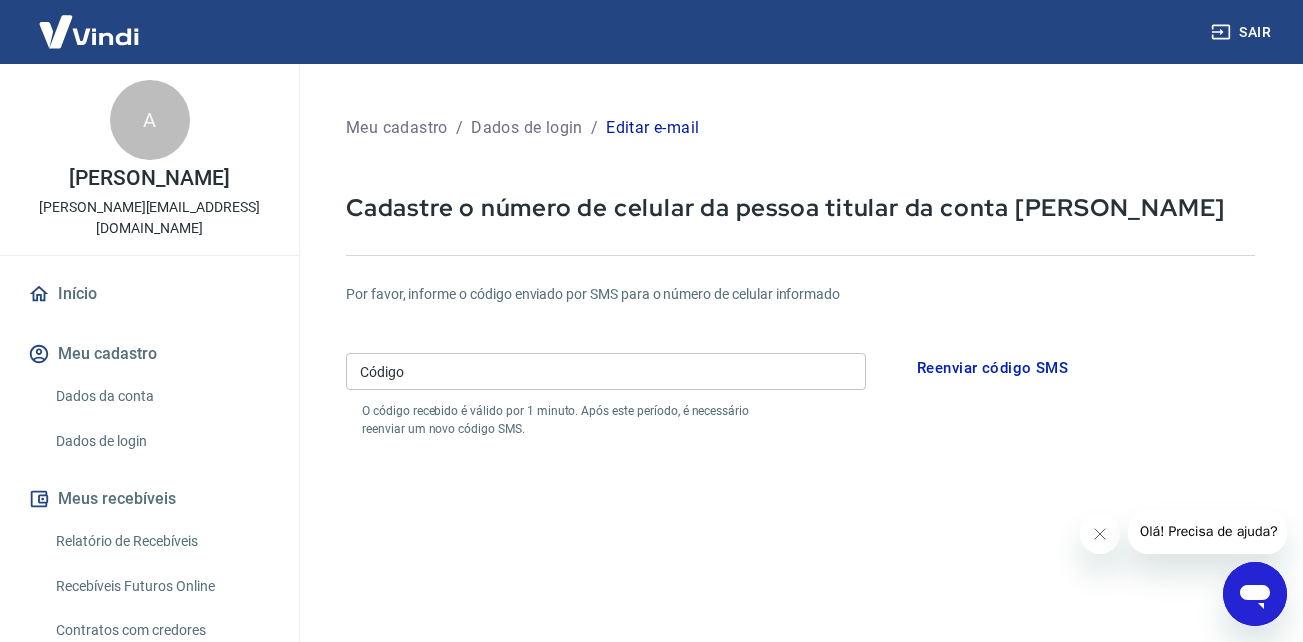 click on "Código" at bounding box center [606, 371] 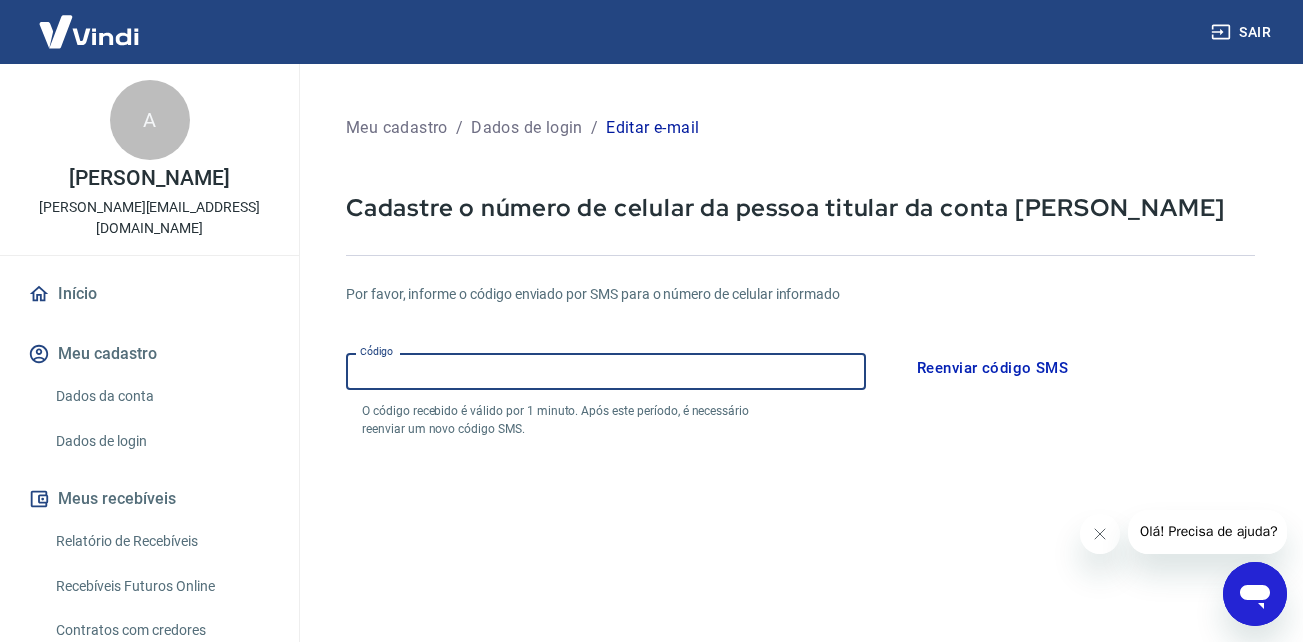 paste on "758101" 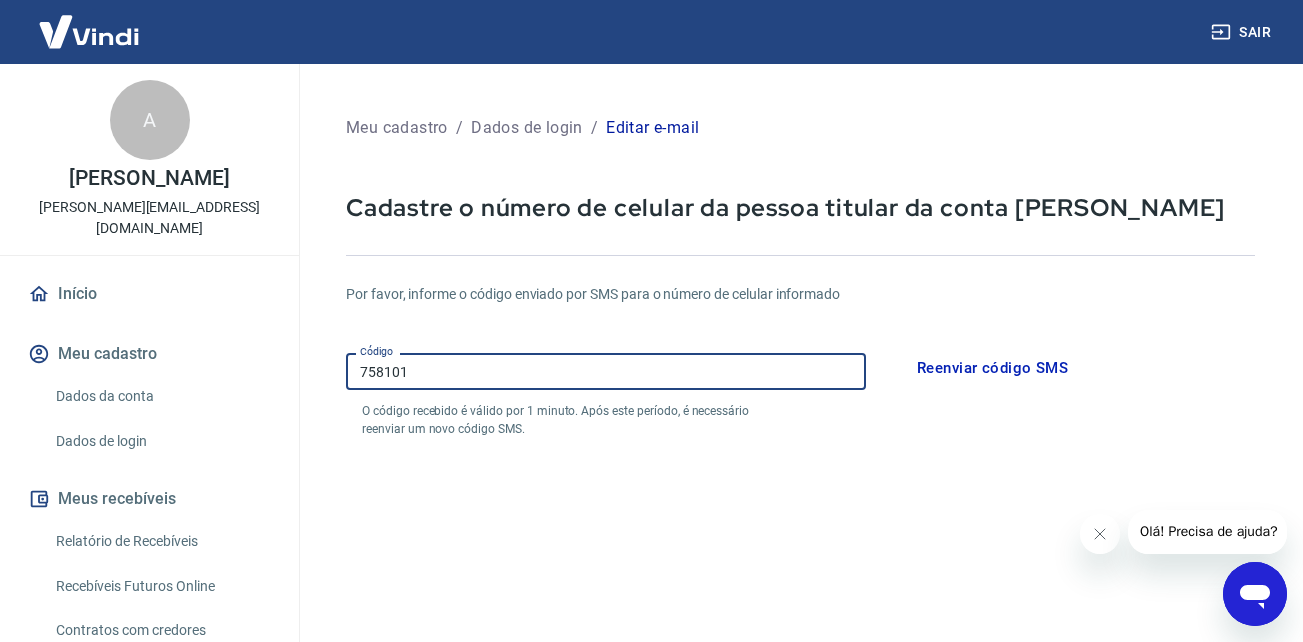 type on "758101" 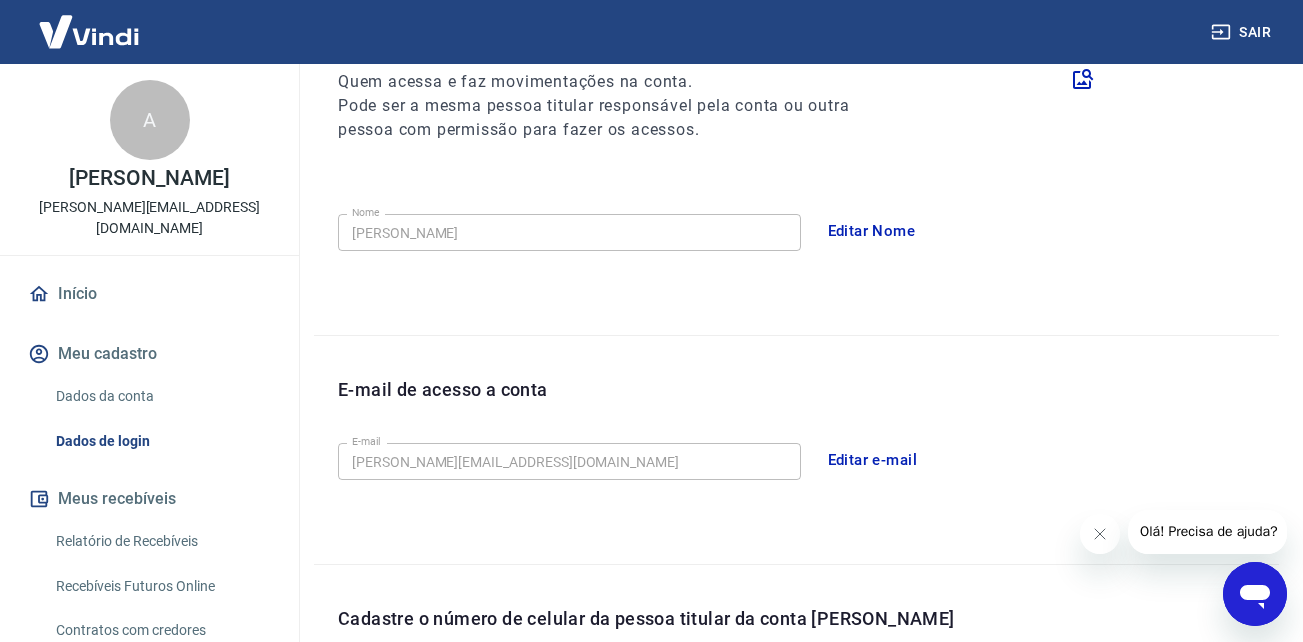 scroll, scrollTop: 0, scrollLeft: 0, axis: both 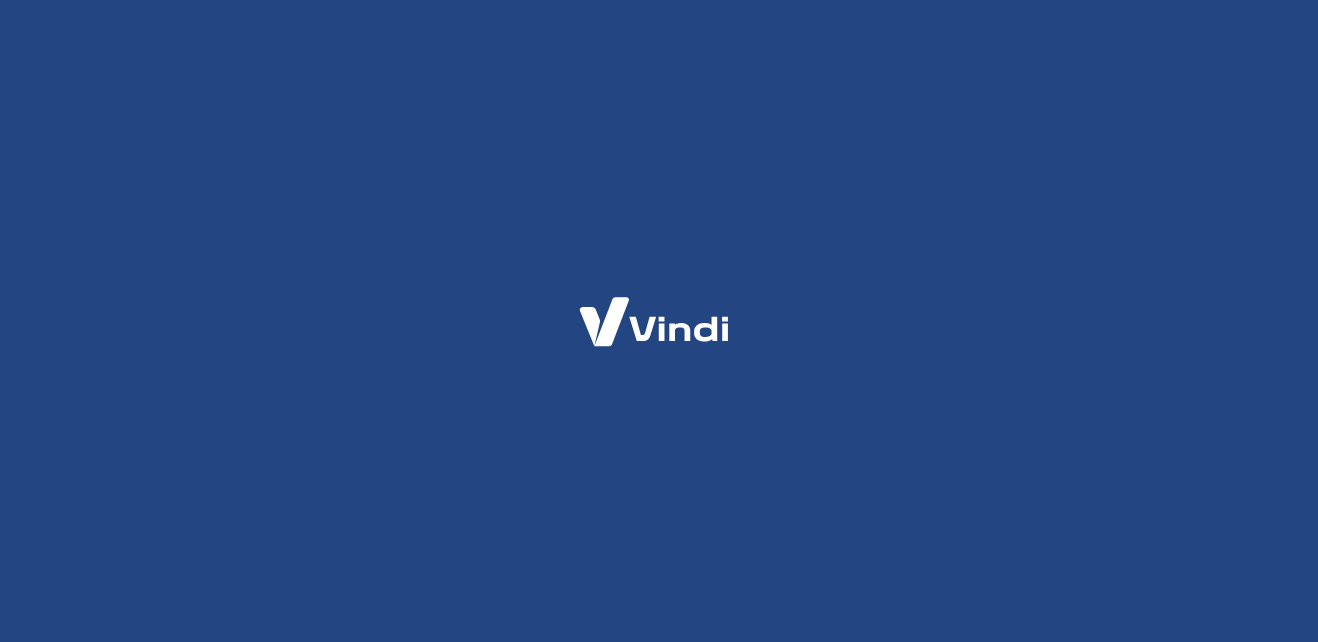 click at bounding box center (659, 321) 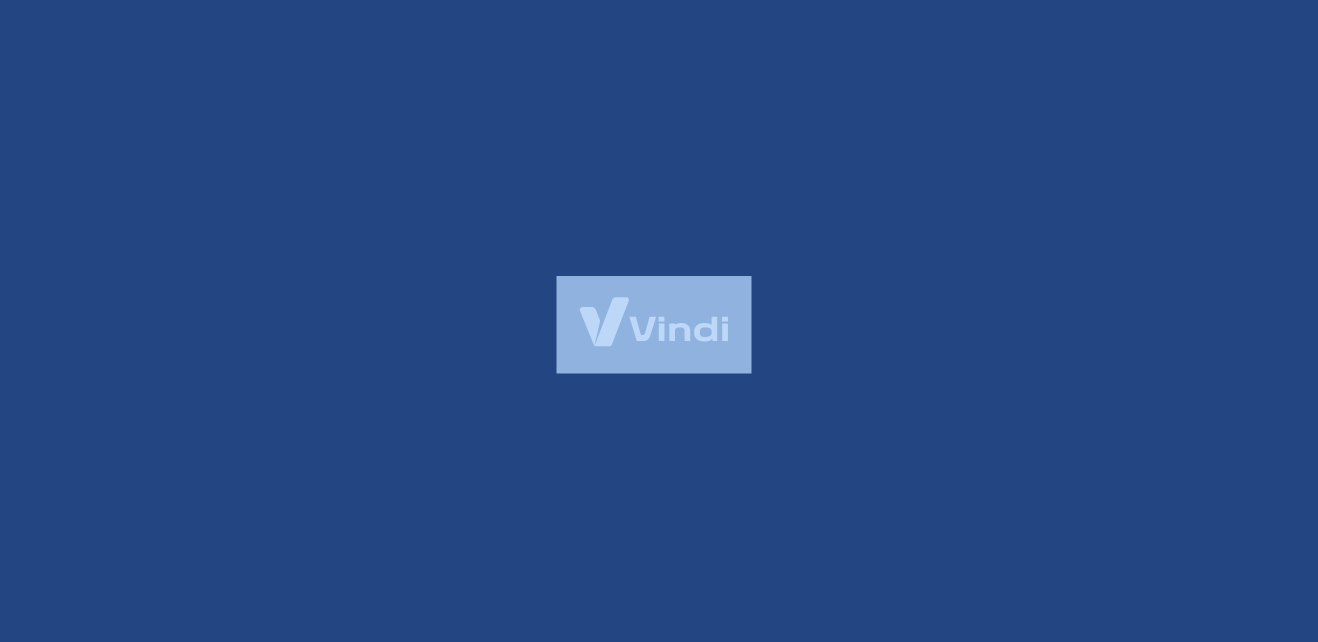 click at bounding box center (659, 321) 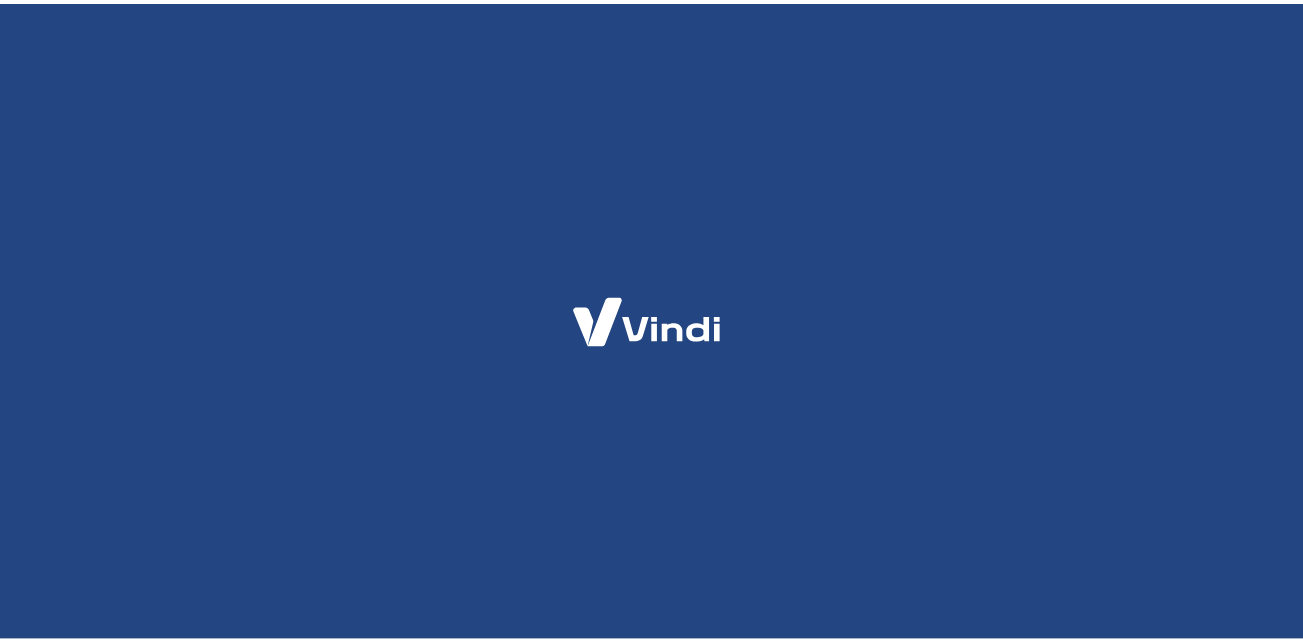 scroll, scrollTop: 0, scrollLeft: 0, axis: both 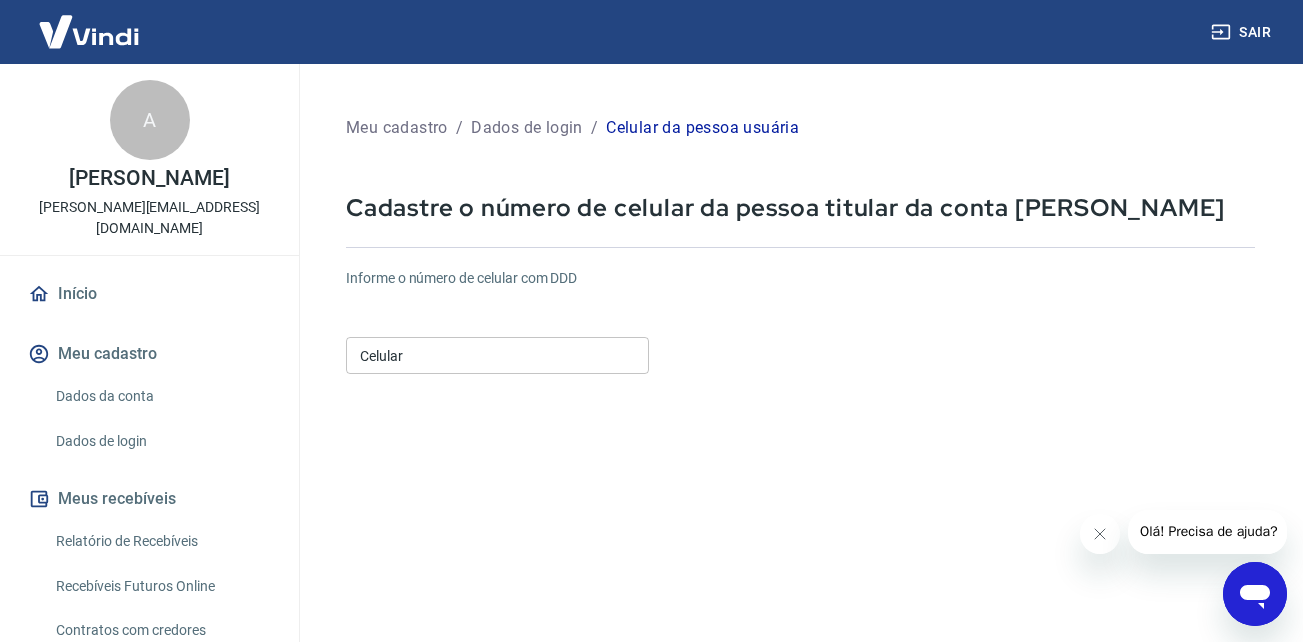 click on "Celular" at bounding box center (497, 355) 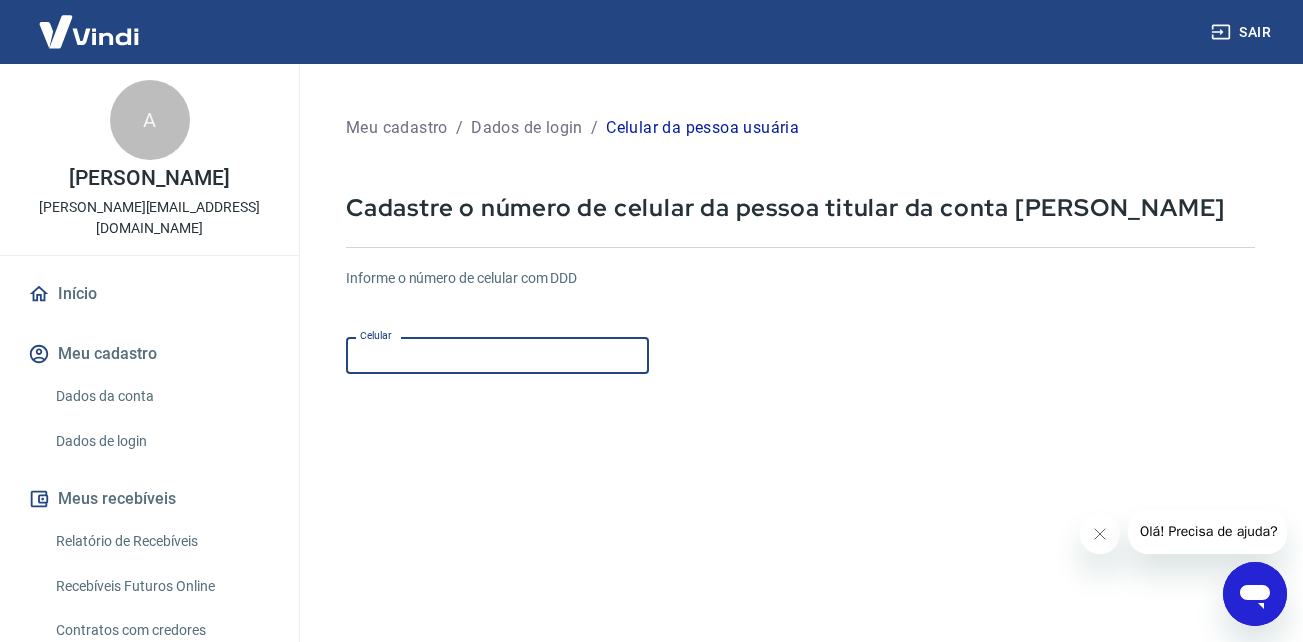 type on "[PHONE_NUMBER]" 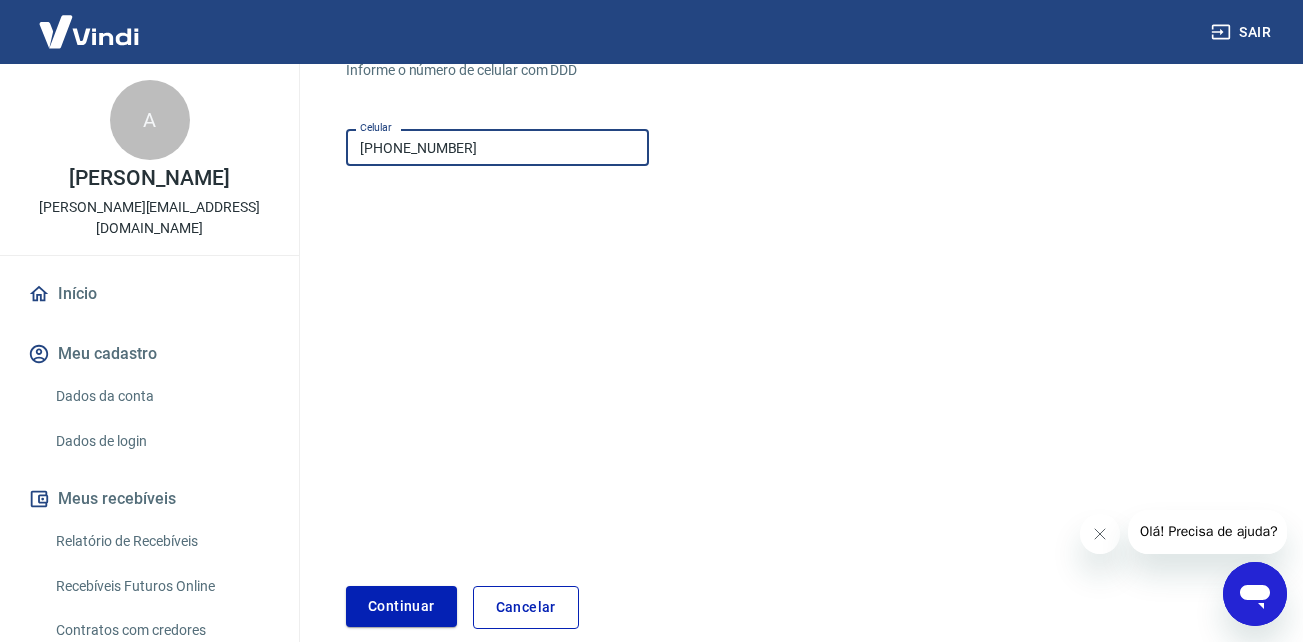 scroll, scrollTop: 305, scrollLeft: 0, axis: vertical 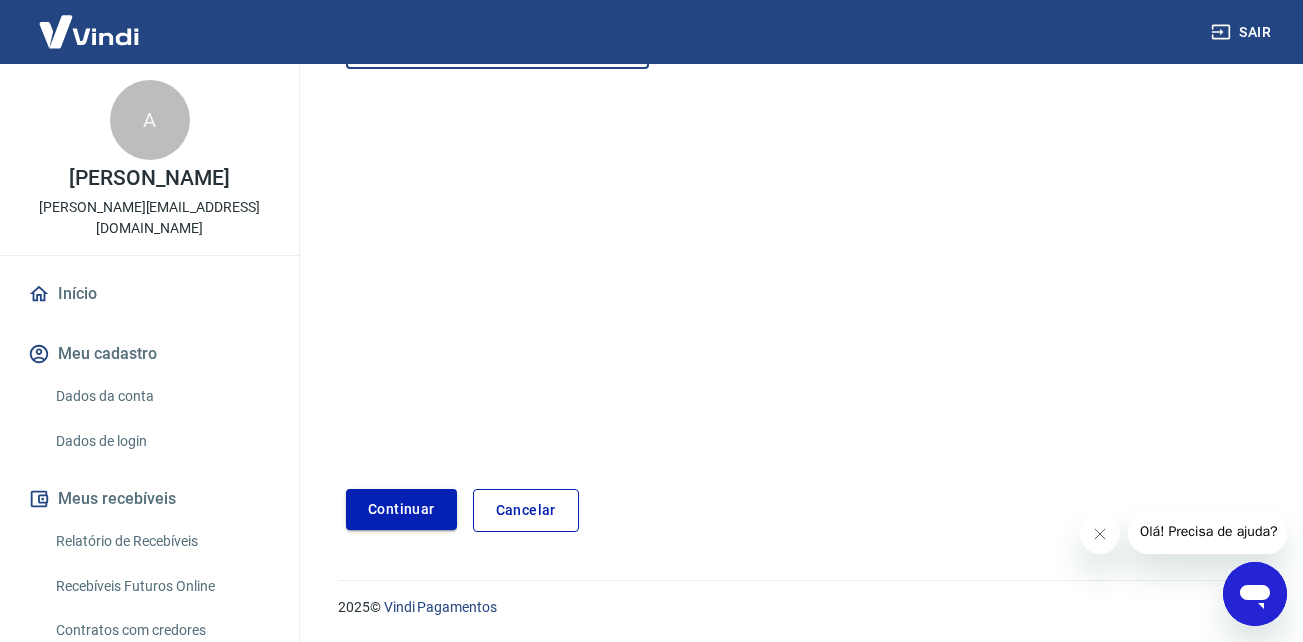 click on "Continuar" at bounding box center (401, 509) 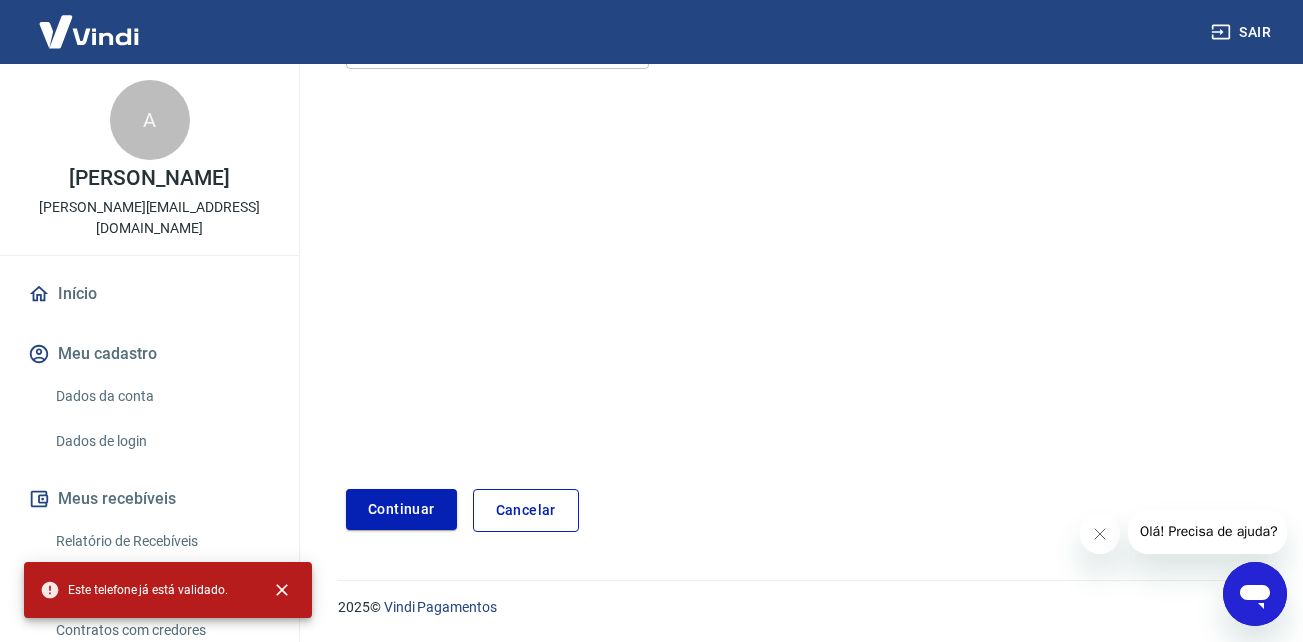 click on "Cancelar" at bounding box center (526, 510) 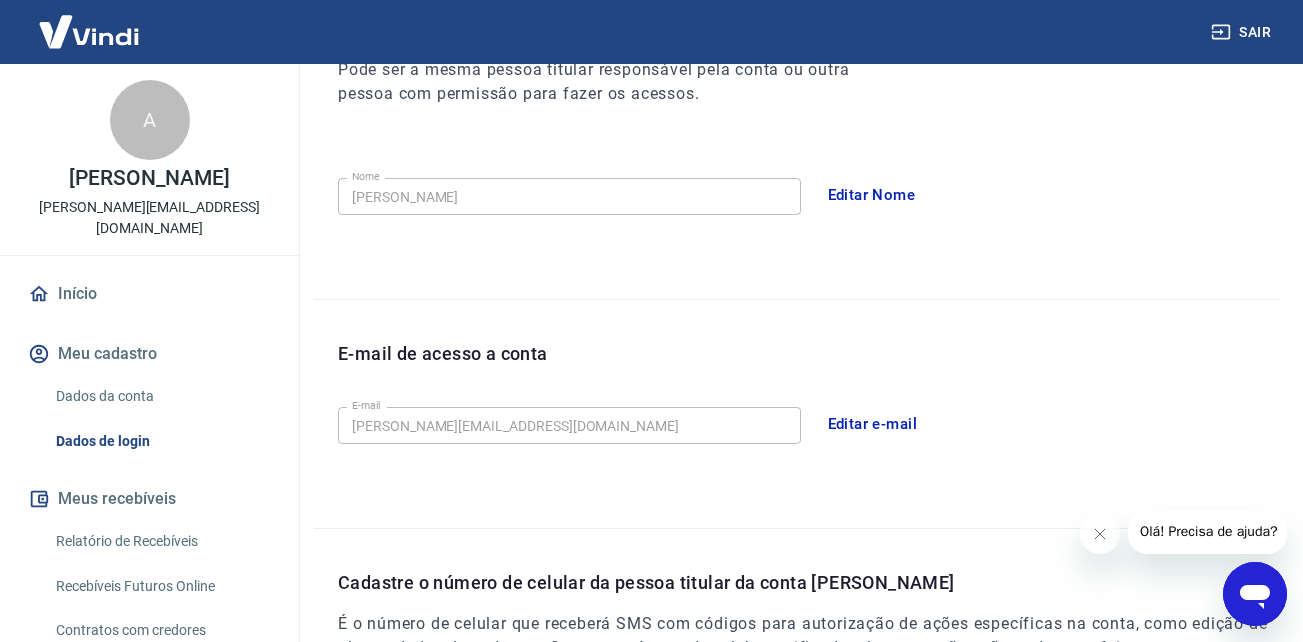 scroll, scrollTop: 623, scrollLeft: 0, axis: vertical 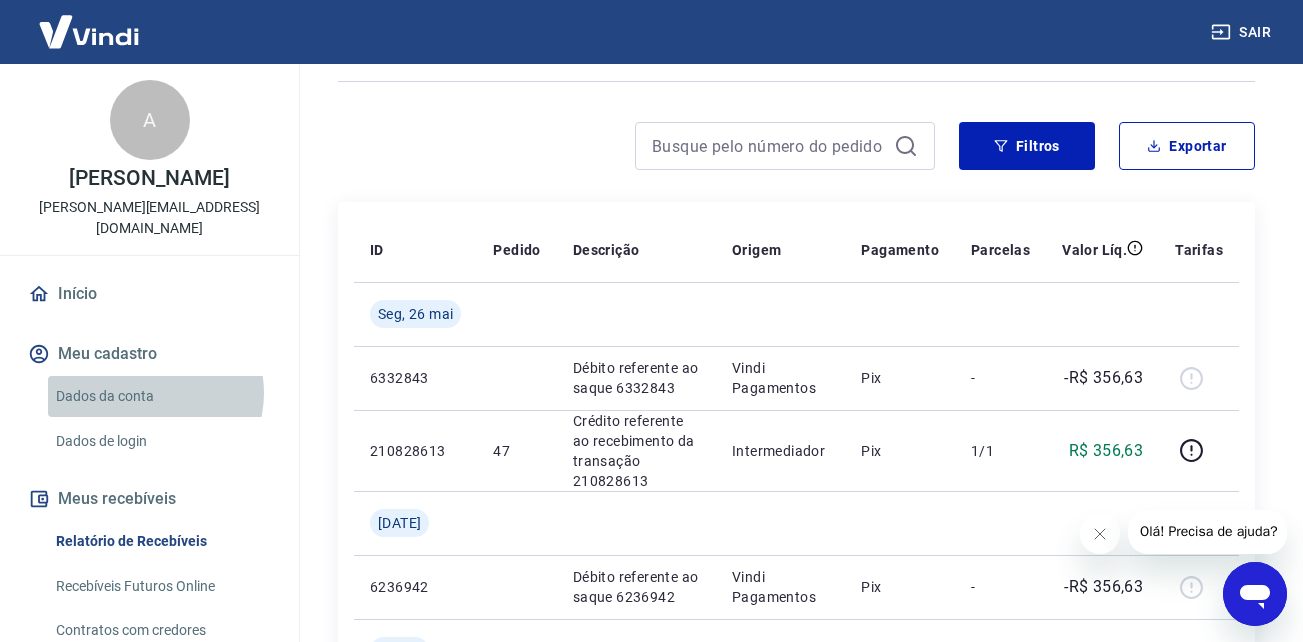 click on "Dados da conta" at bounding box center (161, 396) 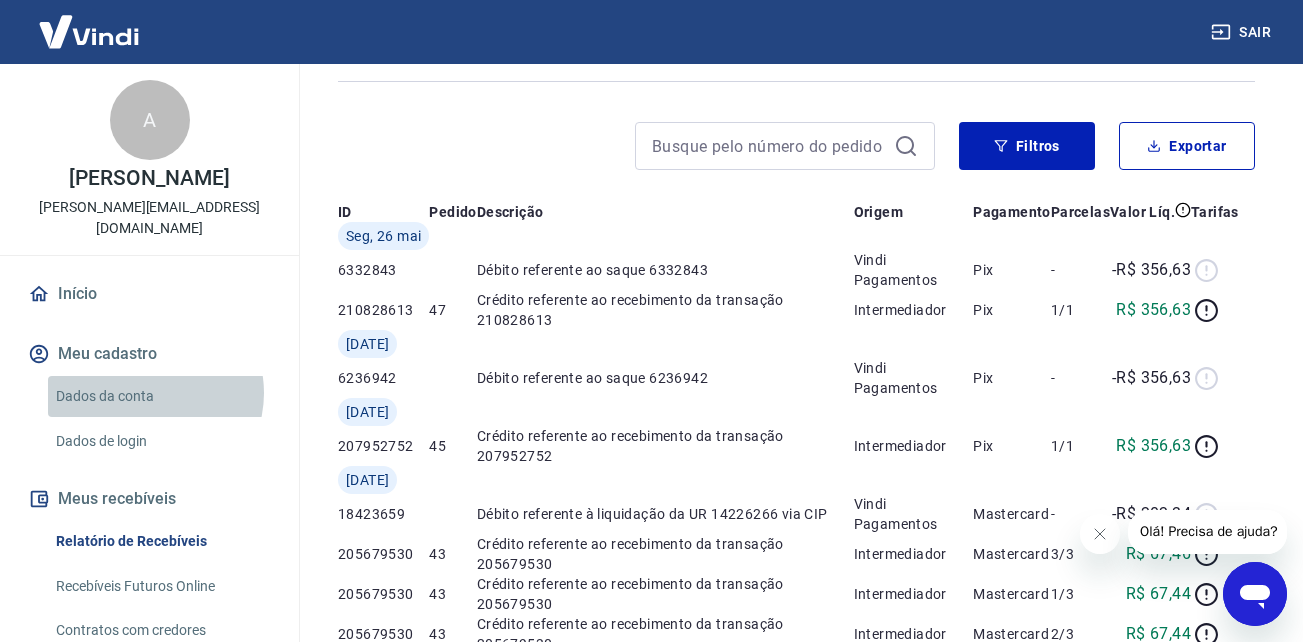 scroll, scrollTop: 0, scrollLeft: 0, axis: both 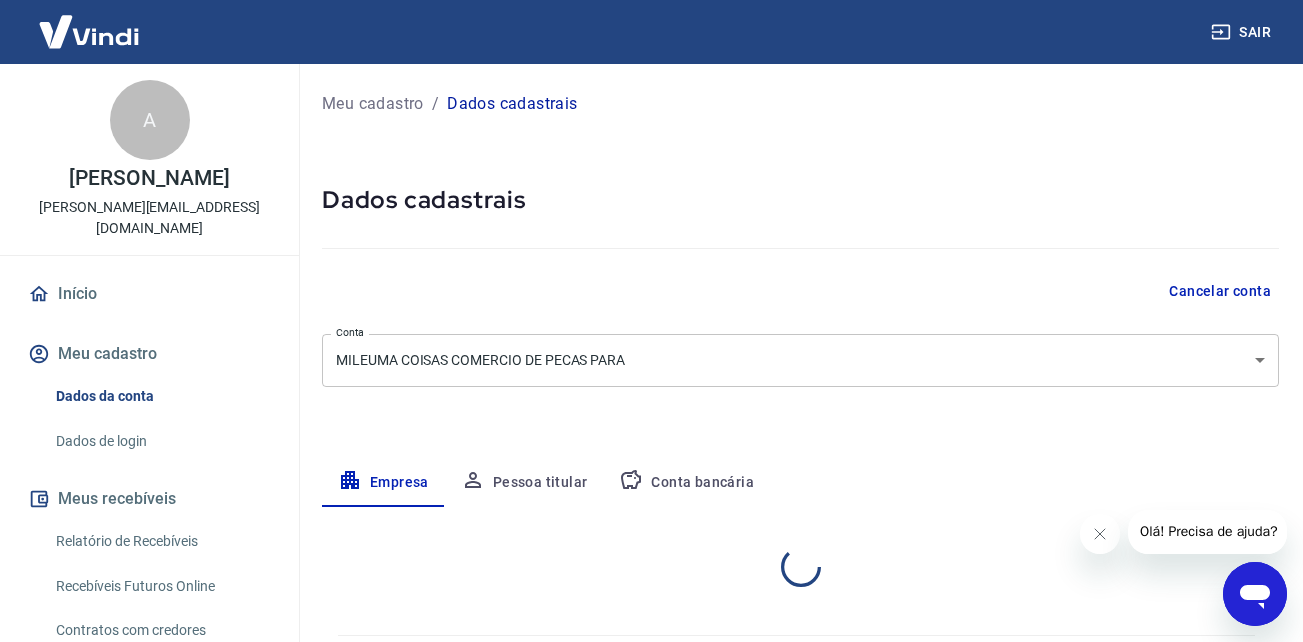 select on "SP" 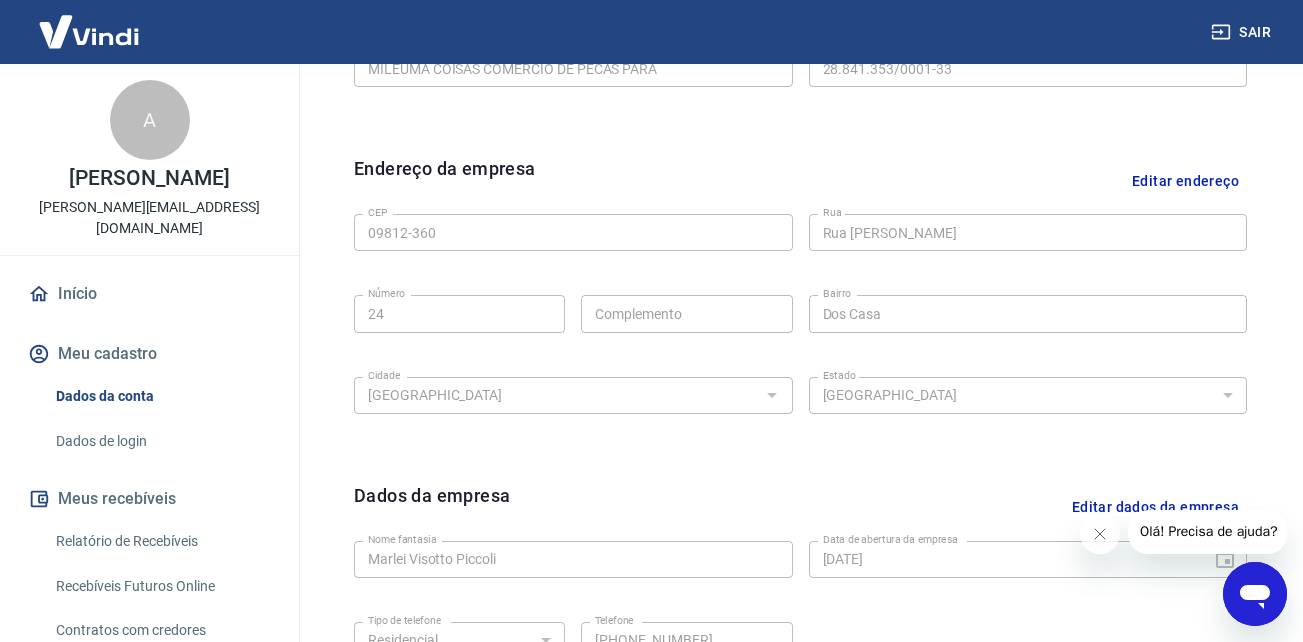 scroll, scrollTop: 800, scrollLeft: 0, axis: vertical 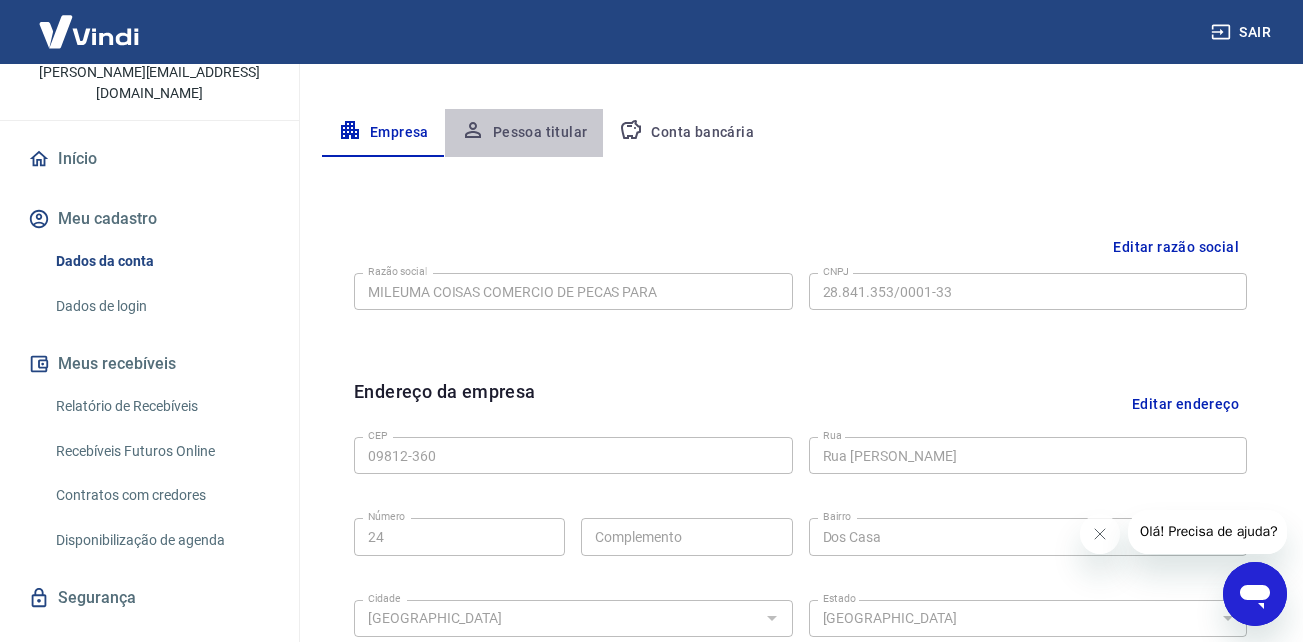 click on "Pessoa titular" at bounding box center [524, 133] 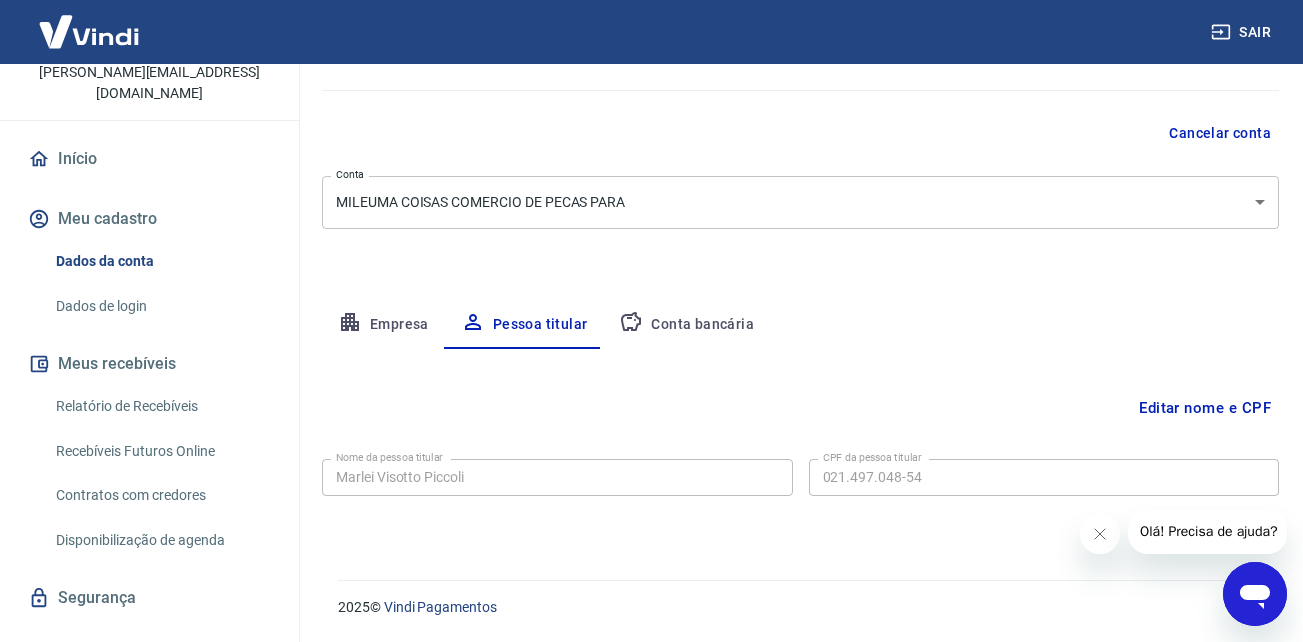 scroll, scrollTop: 152, scrollLeft: 0, axis: vertical 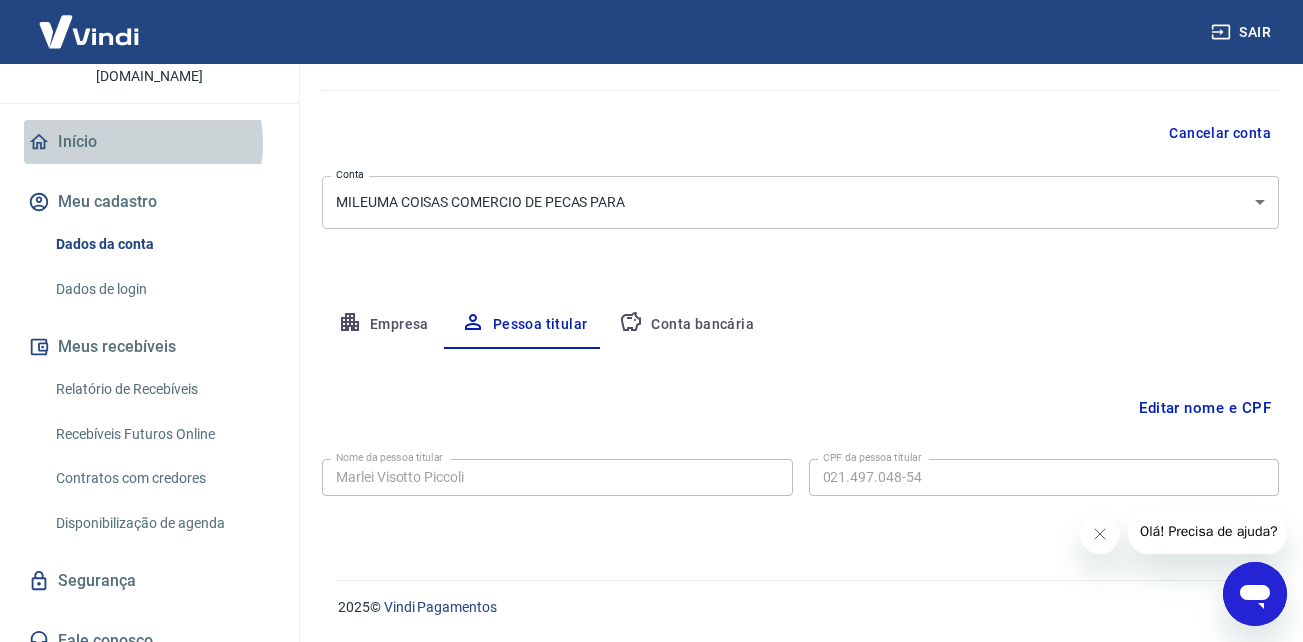 click on "Início" at bounding box center (149, 142) 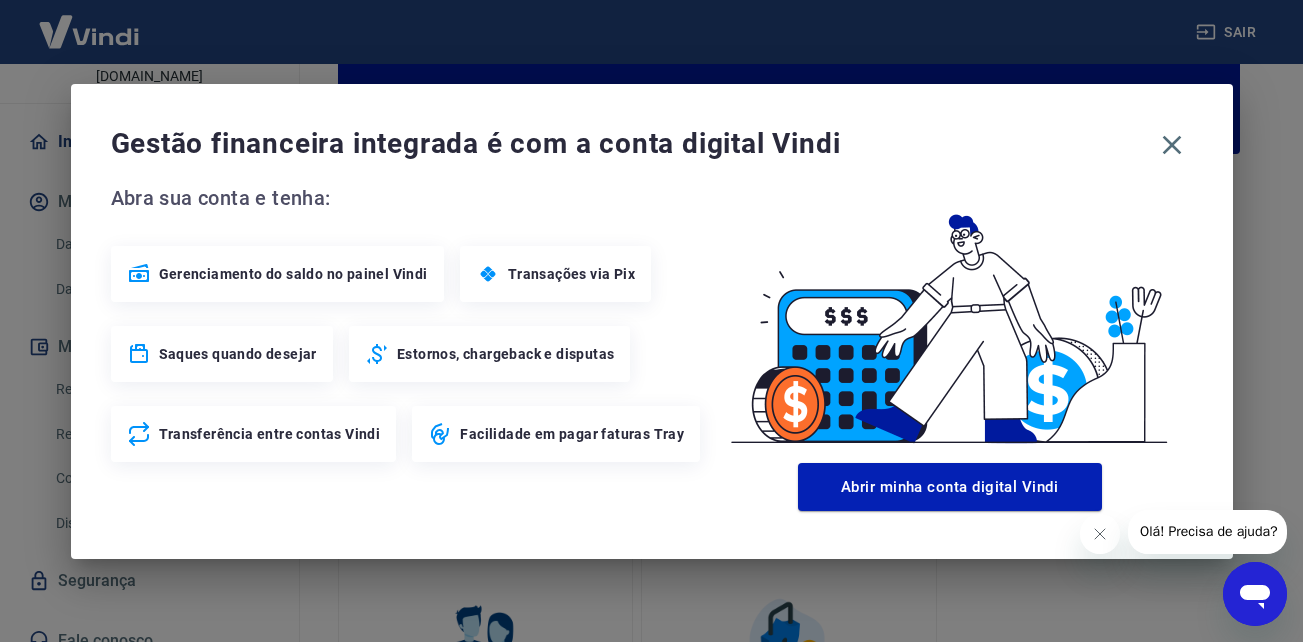 scroll, scrollTop: 1070, scrollLeft: 0, axis: vertical 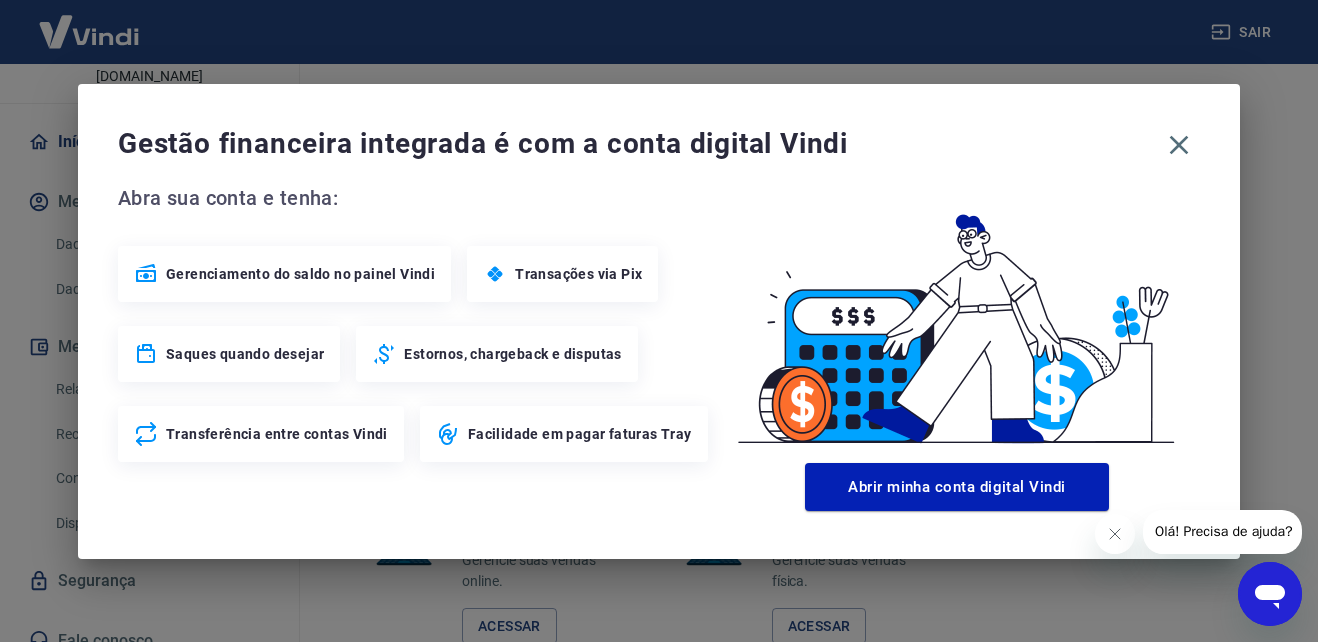 click on "Gestão financeira integrada é com a conta digital Vindi Abra sua conta e tenha: Gerenciamento do saldo no painel Vindi Transações via Pix Saques quando desejar Estornos, chargeback e disputas Transferência entre contas Vindi Facilidade em pagar faturas Tray Abrir minha conta digital Vindi" at bounding box center (659, 321) 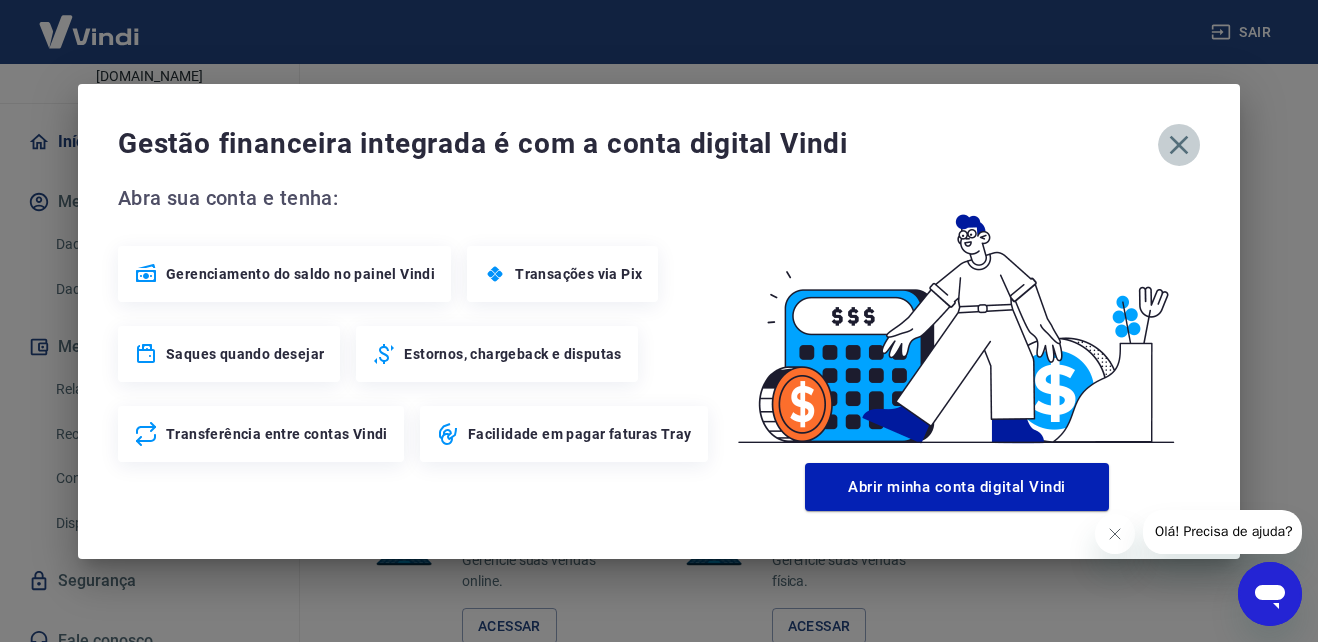 click 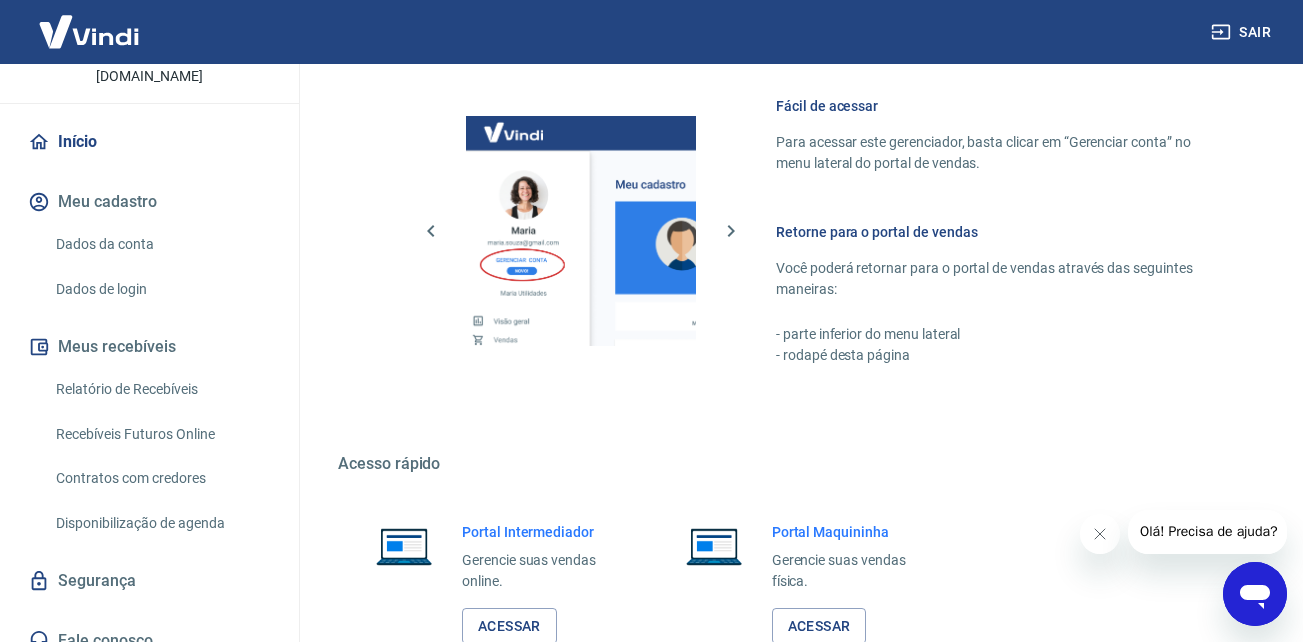 scroll, scrollTop: 0, scrollLeft: 0, axis: both 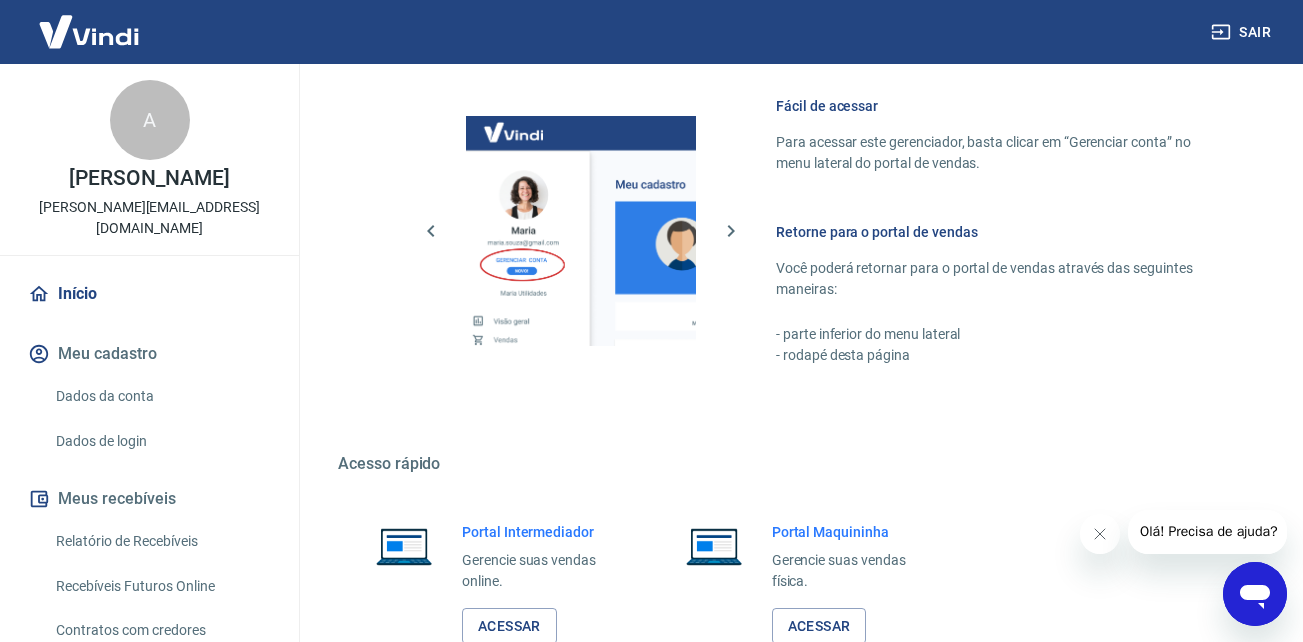 click on "Dados de login" at bounding box center (161, 441) 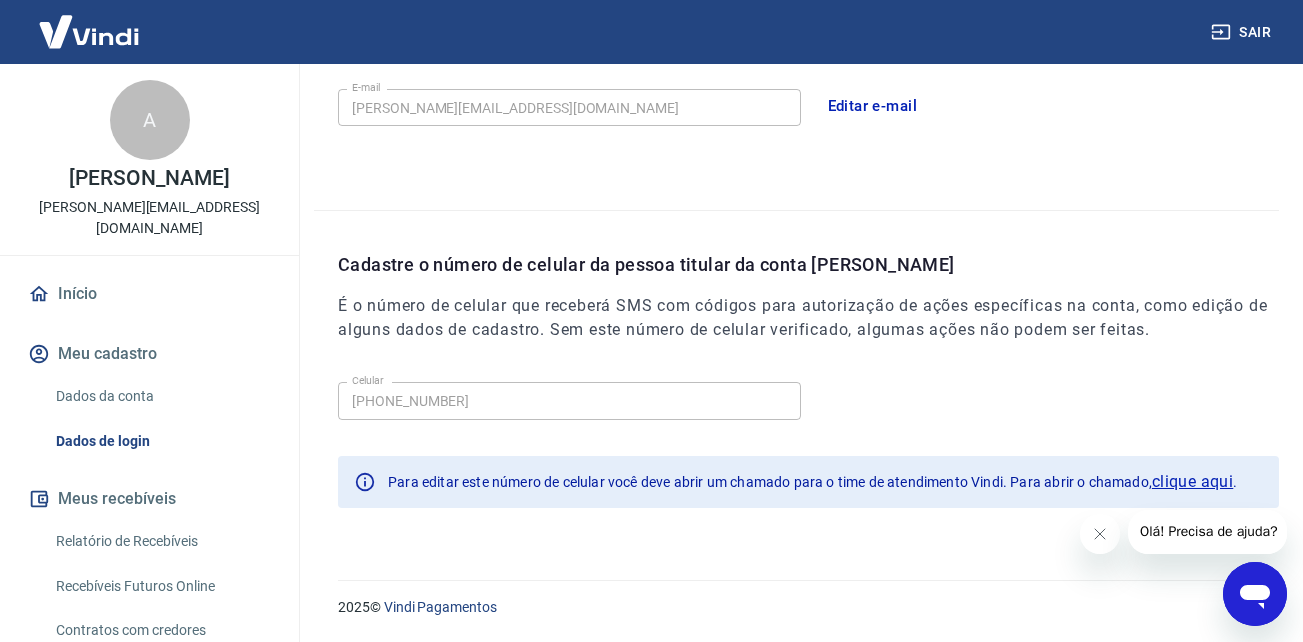 scroll, scrollTop: 623, scrollLeft: 0, axis: vertical 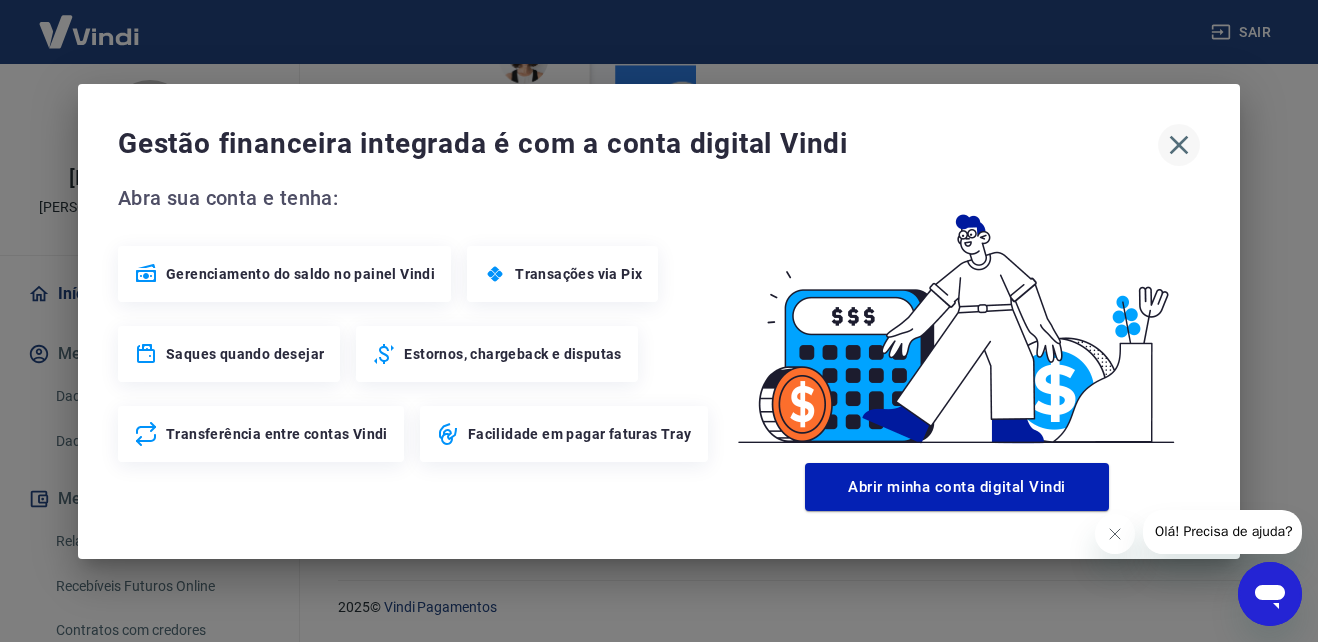 click 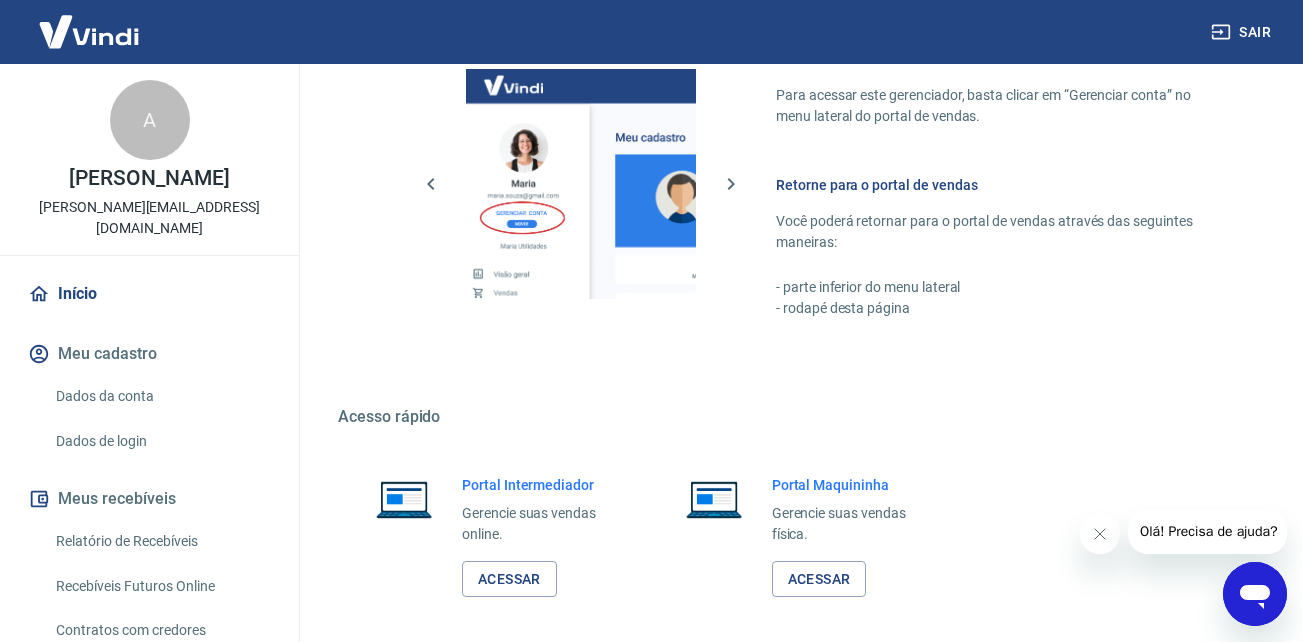 scroll, scrollTop: 1206, scrollLeft: 0, axis: vertical 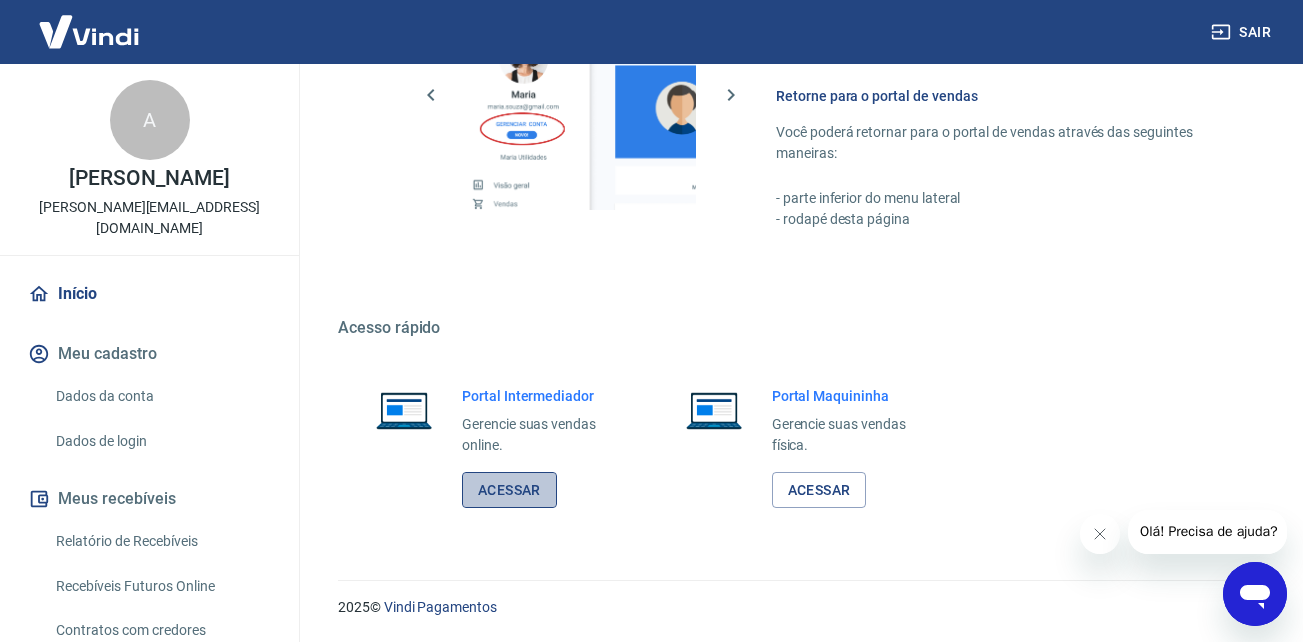 click on "Acessar" at bounding box center (509, 490) 